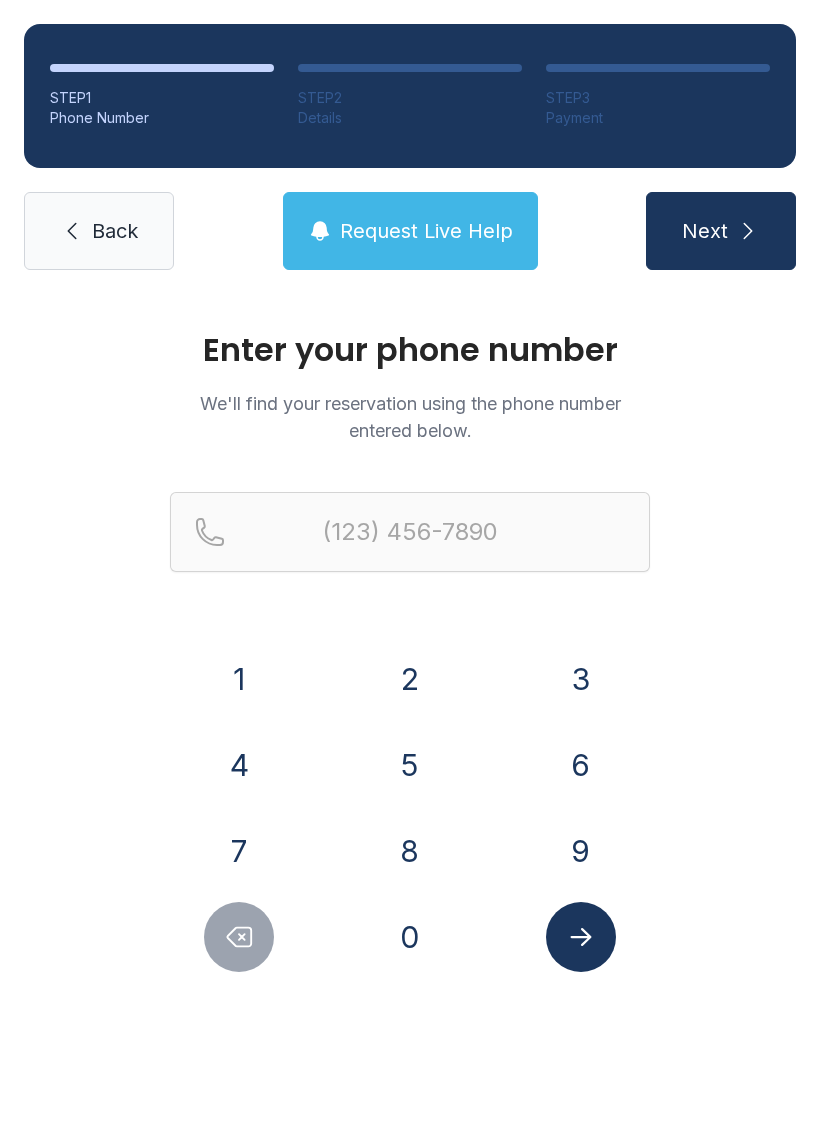 scroll, scrollTop: 0, scrollLeft: 0, axis: both 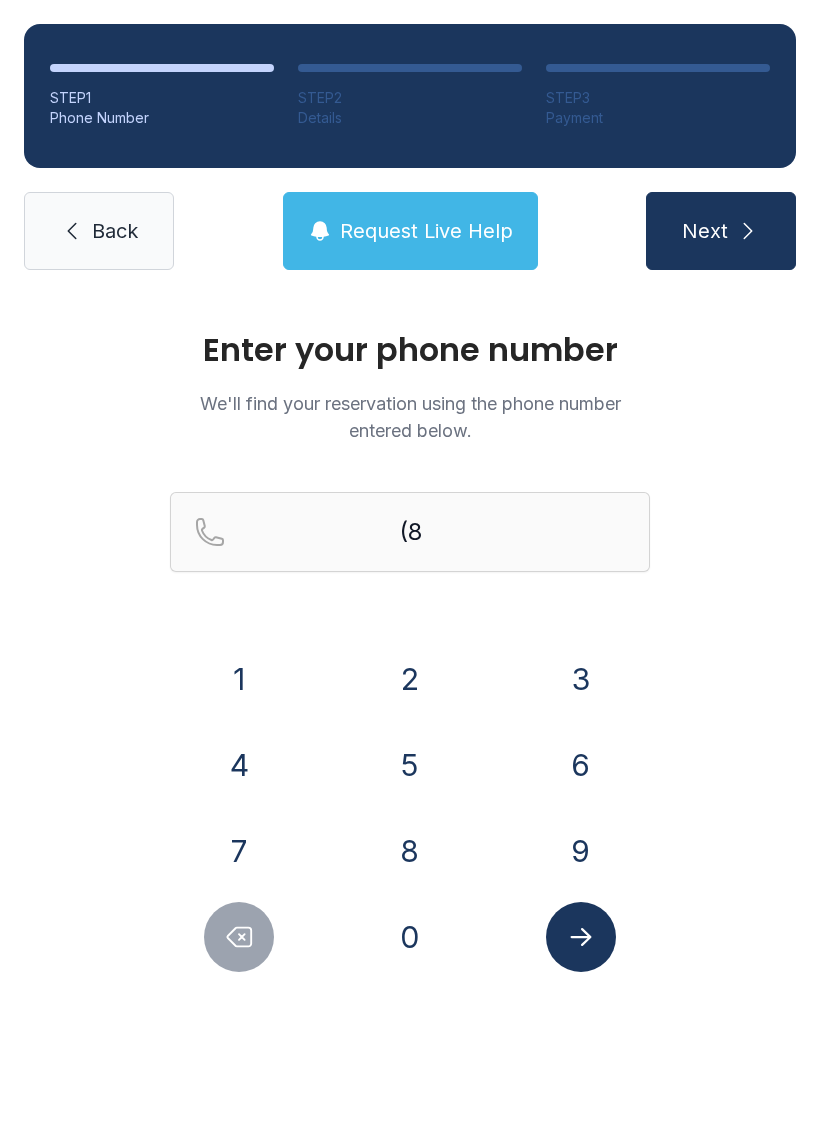 click on "6" at bounding box center [239, 679] 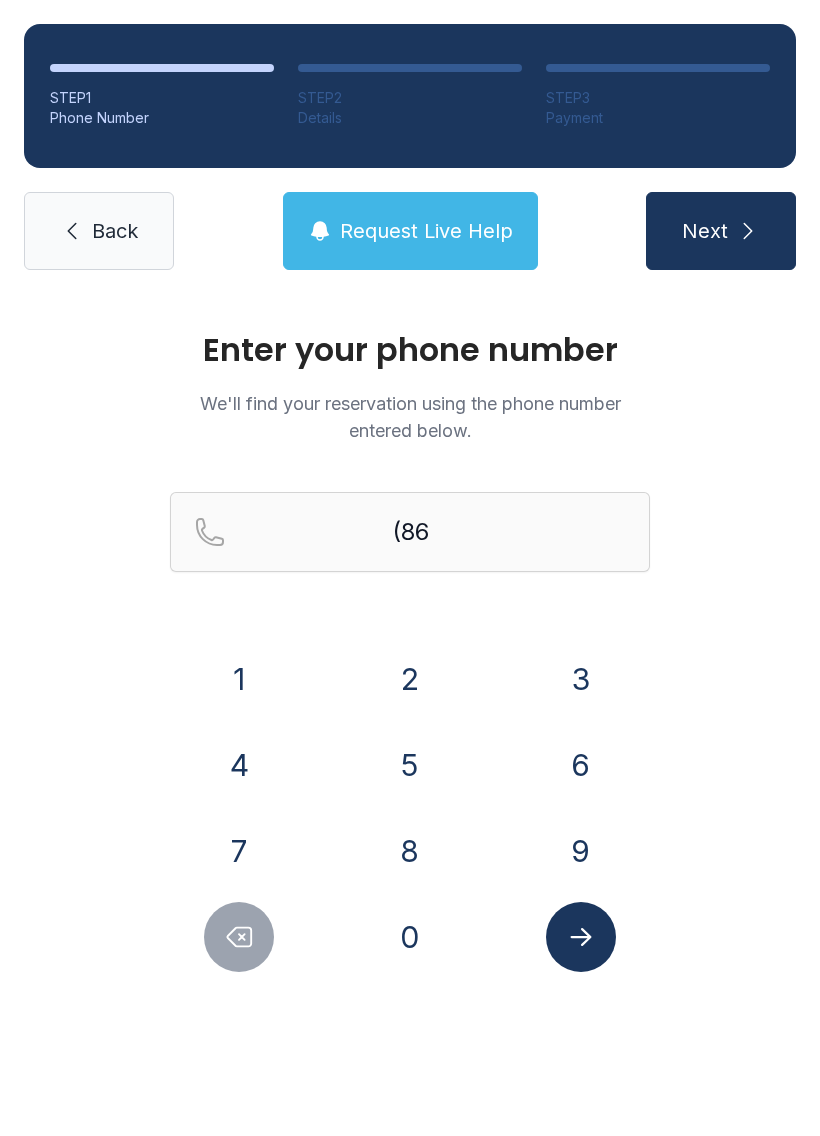 click on "4" at bounding box center (239, 679) 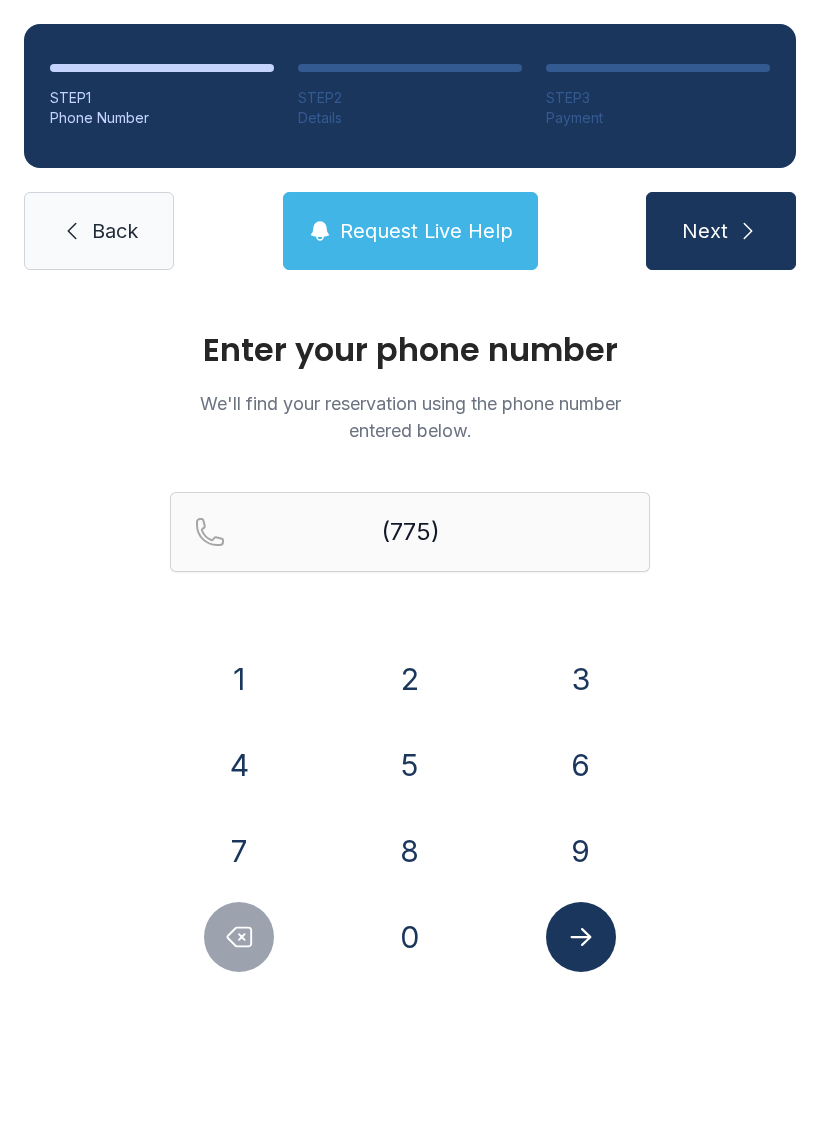 click on "3" at bounding box center (239, 679) 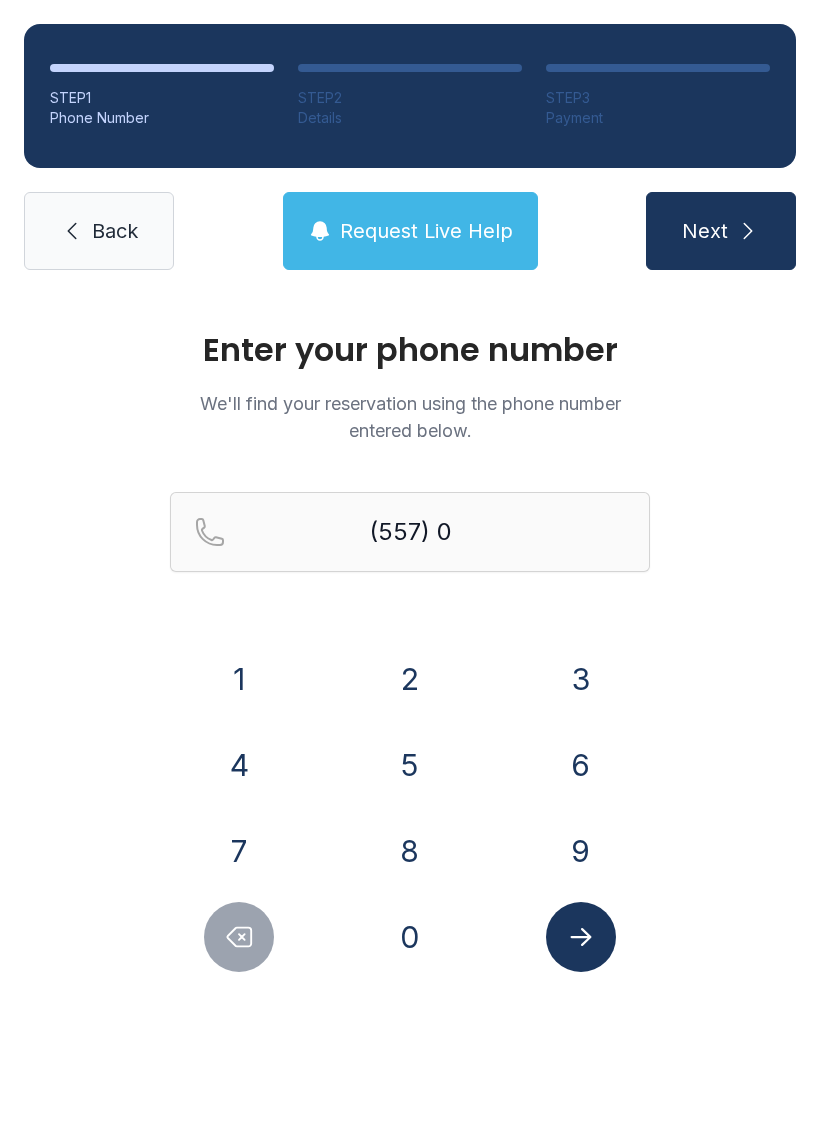 click on "6" at bounding box center [239, 679] 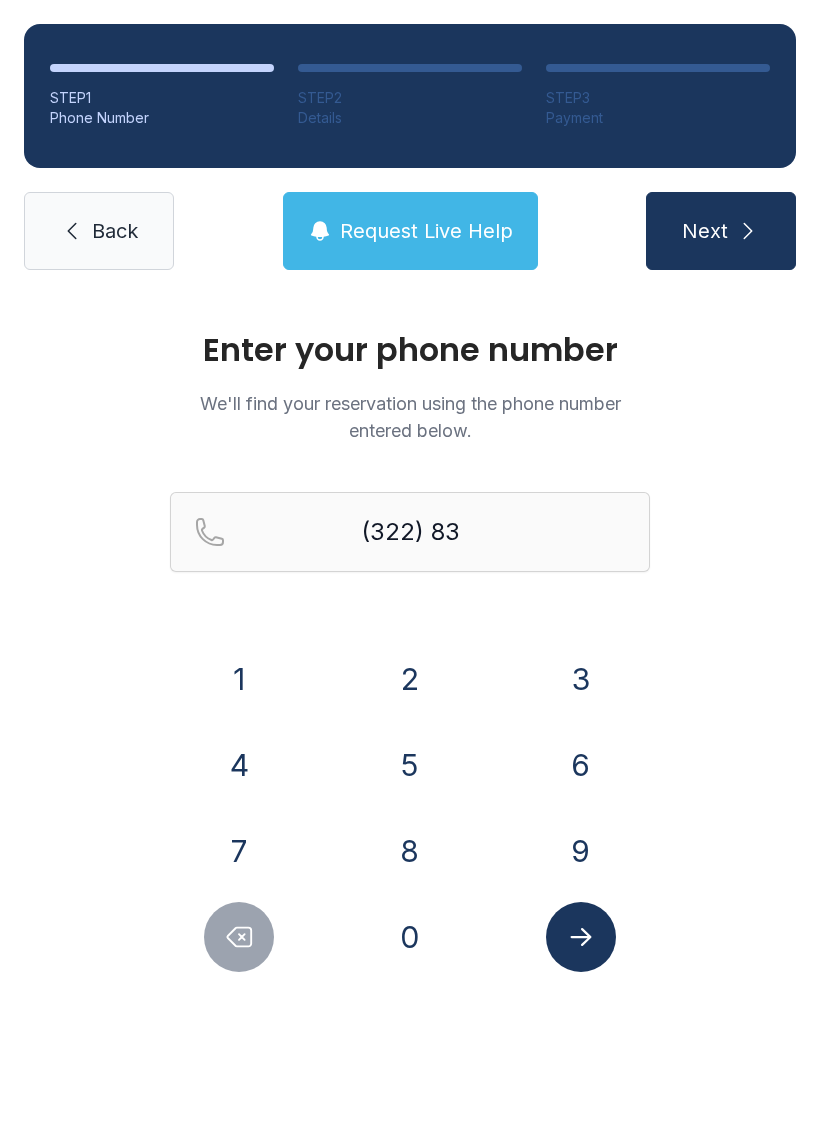 click on "7" at bounding box center (239, 679) 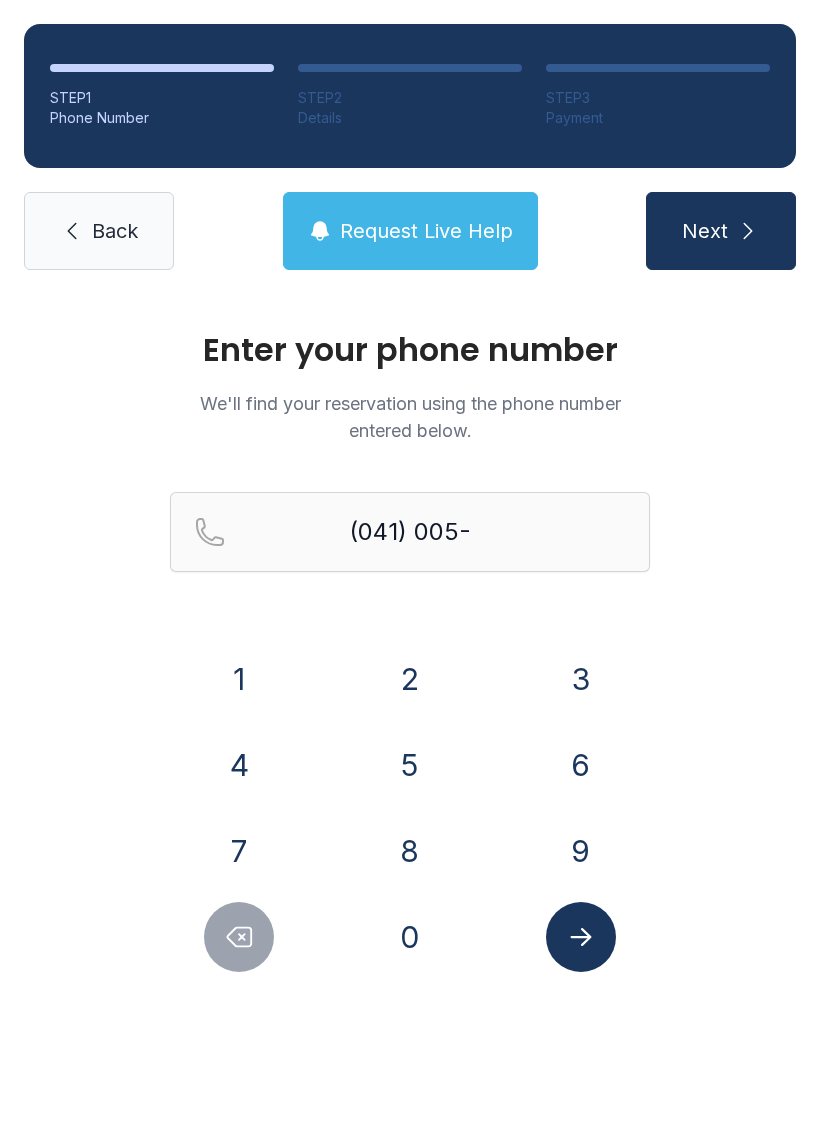 click on "3" at bounding box center (239, 679) 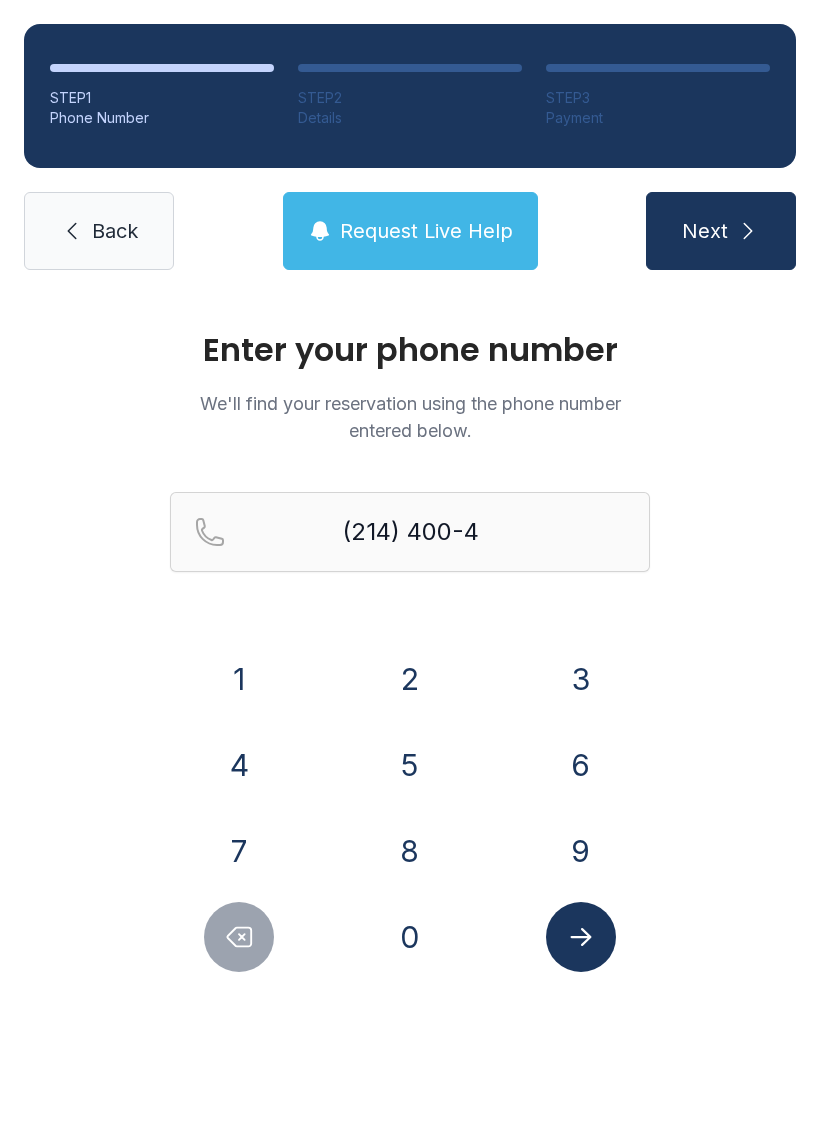 click on "8" at bounding box center [239, 679] 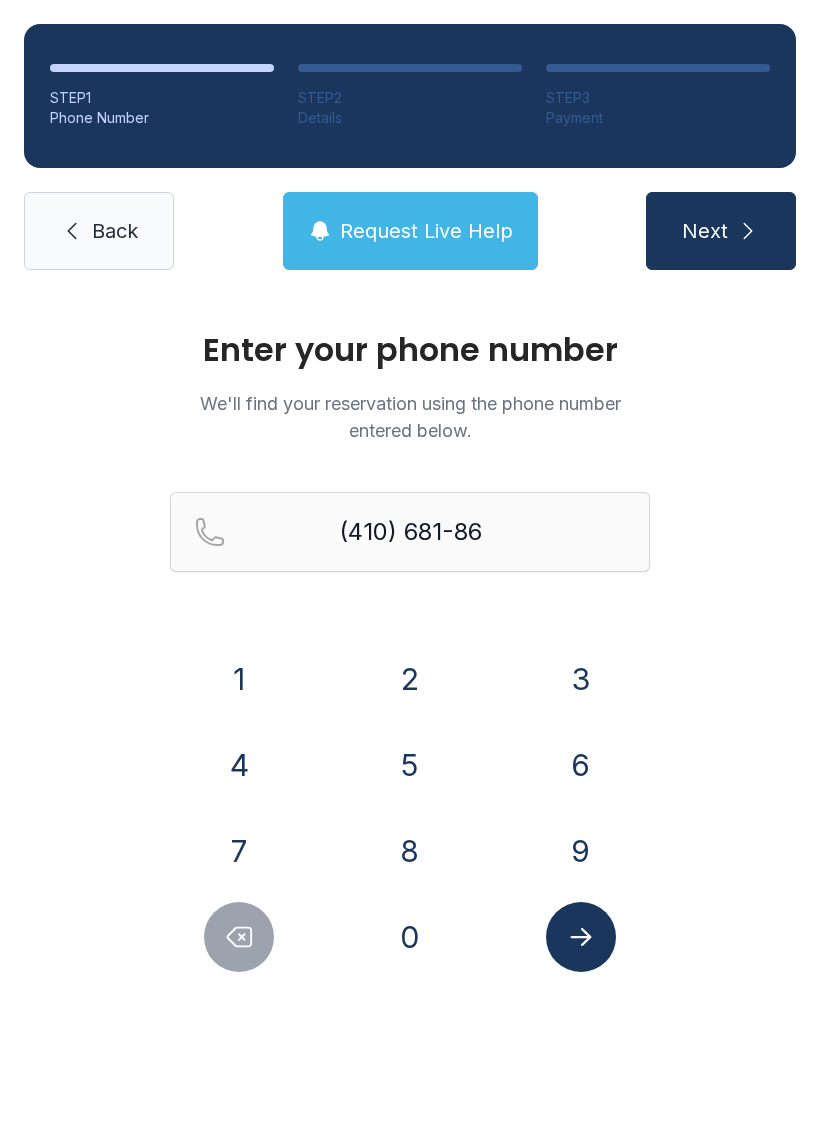 click on "1" at bounding box center (239, 679) 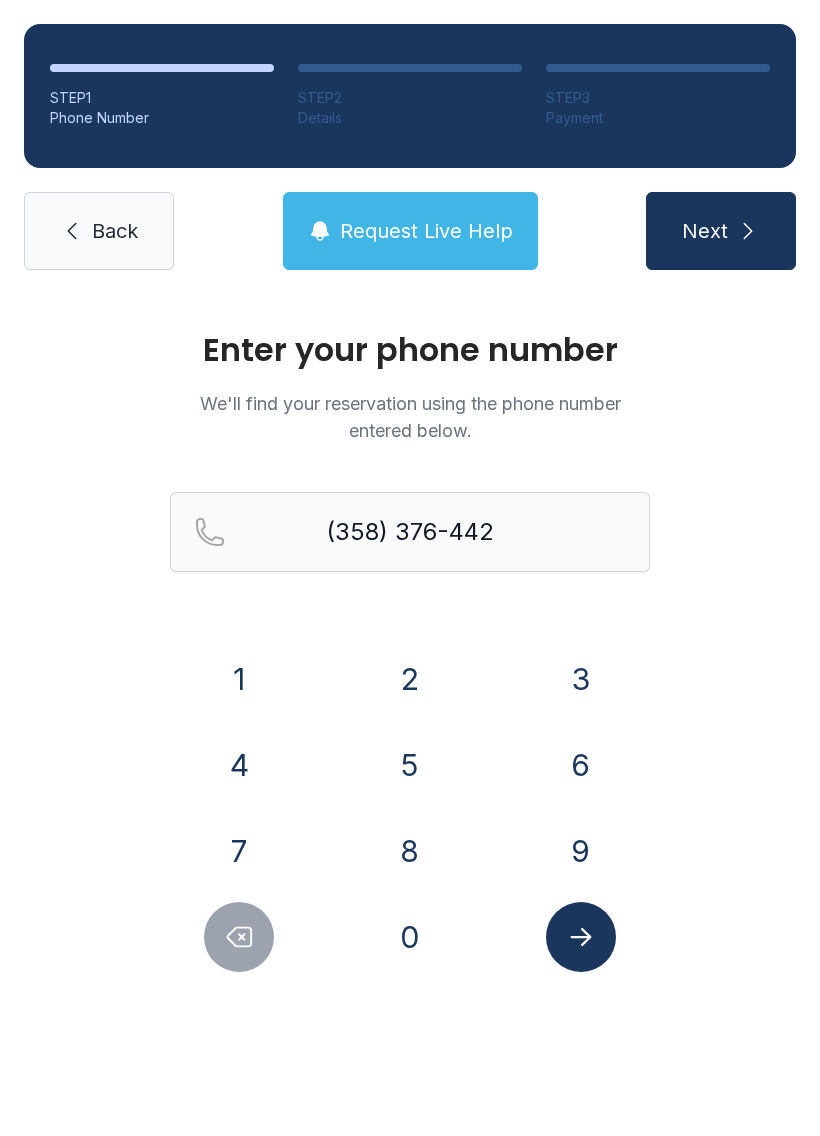 click on "4" at bounding box center [239, 679] 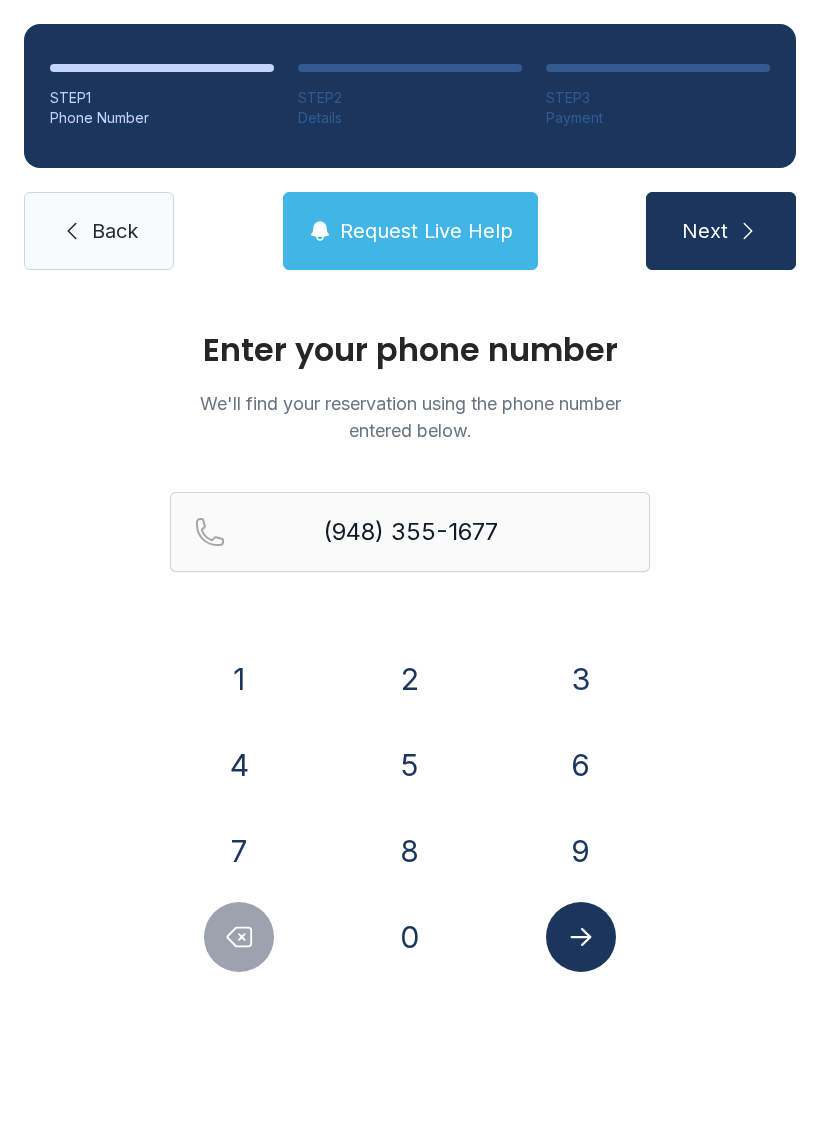 click on "Next" at bounding box center (721, 231) 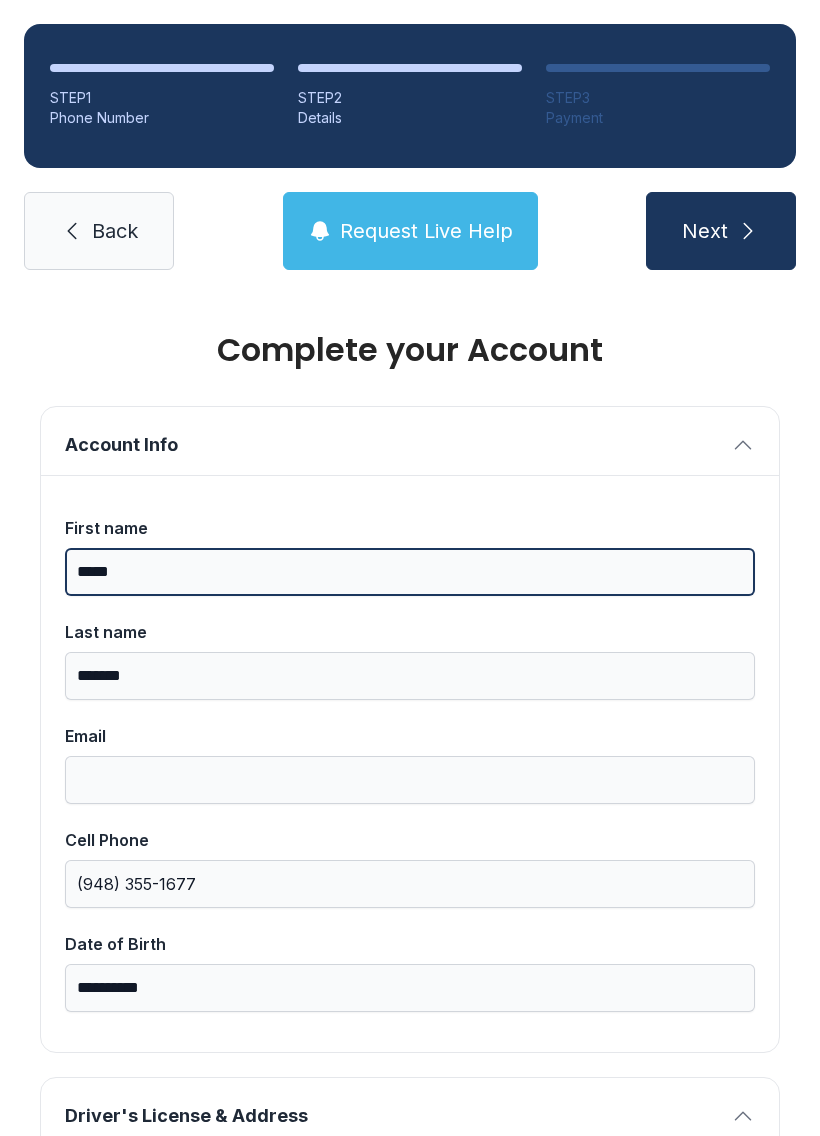 click on "*****" at bounding box center [410, 572] 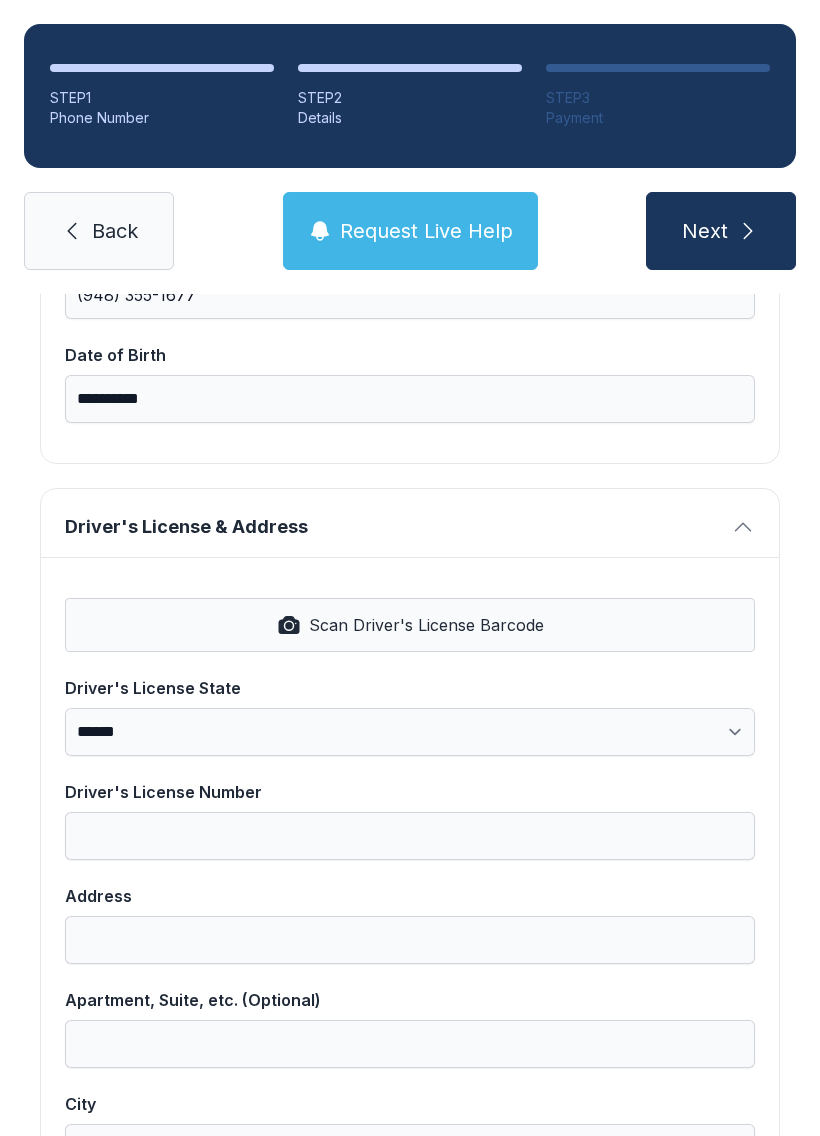 scroll, scrollTop: 588, scrollLeft: 0, axis: vertical 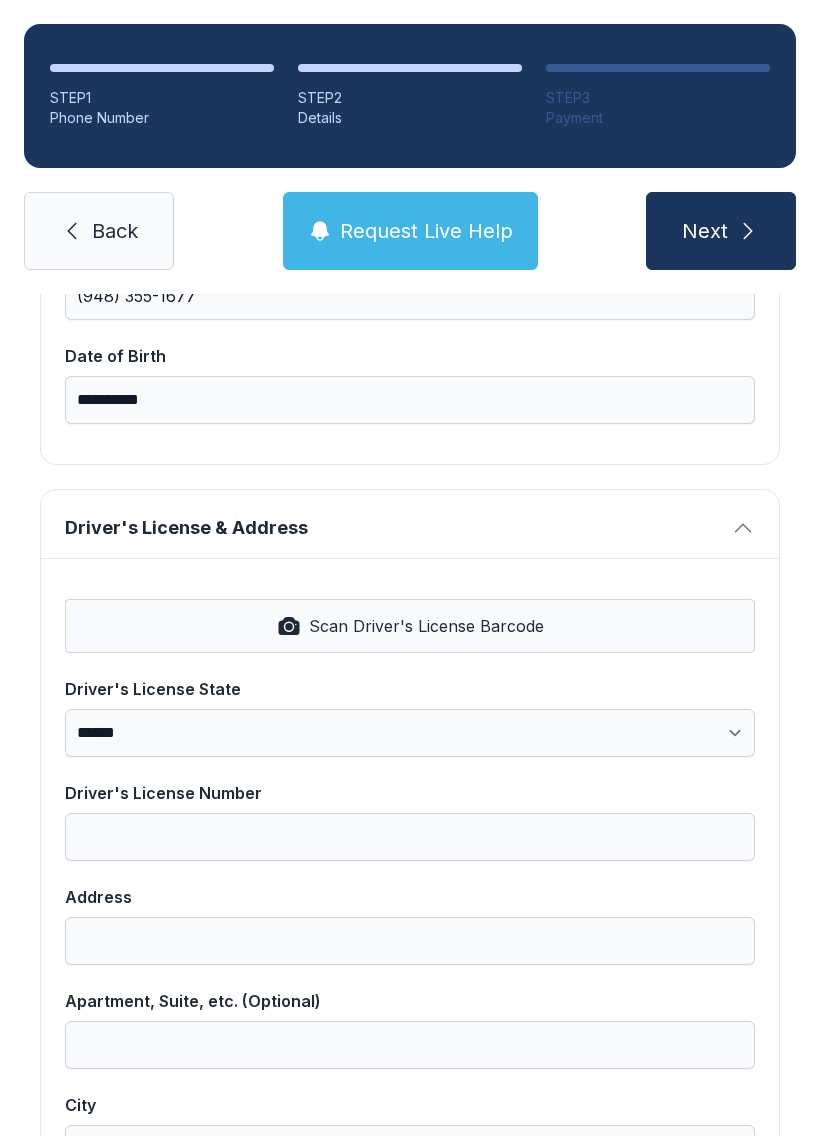 type on "*****" 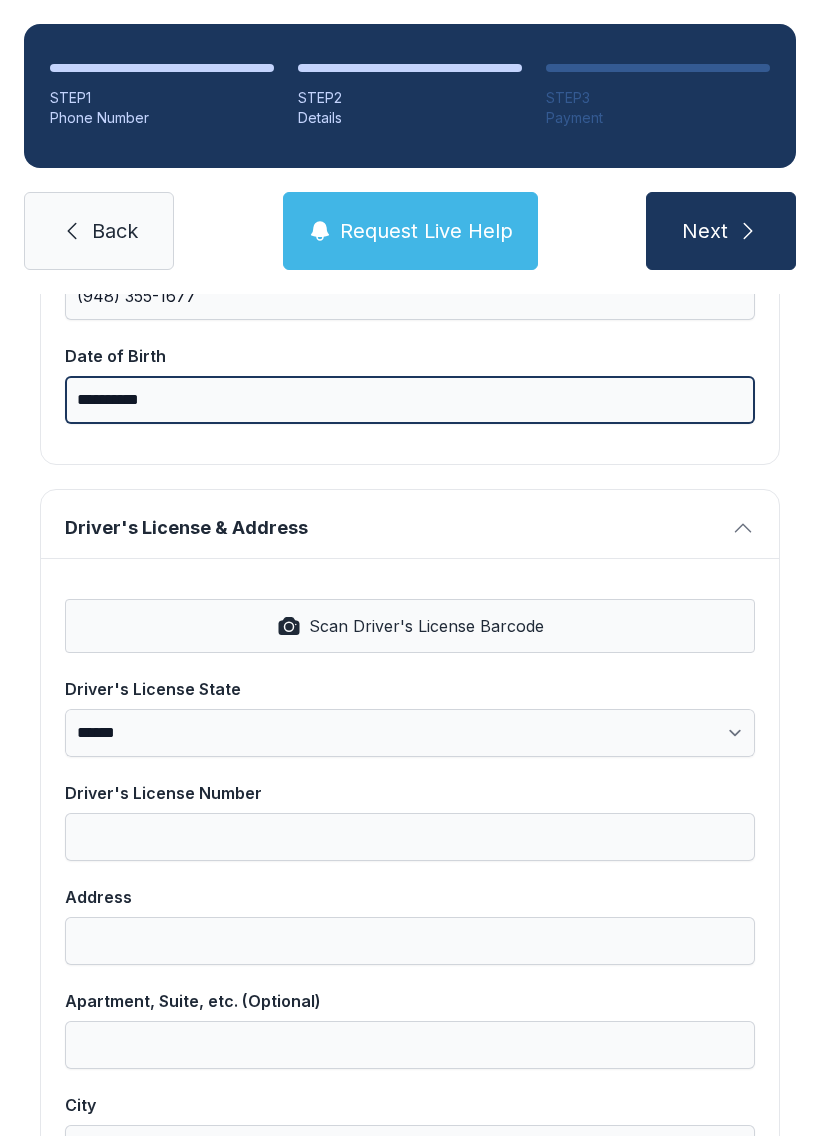 click on "**********" at bounding box center (410, 400) 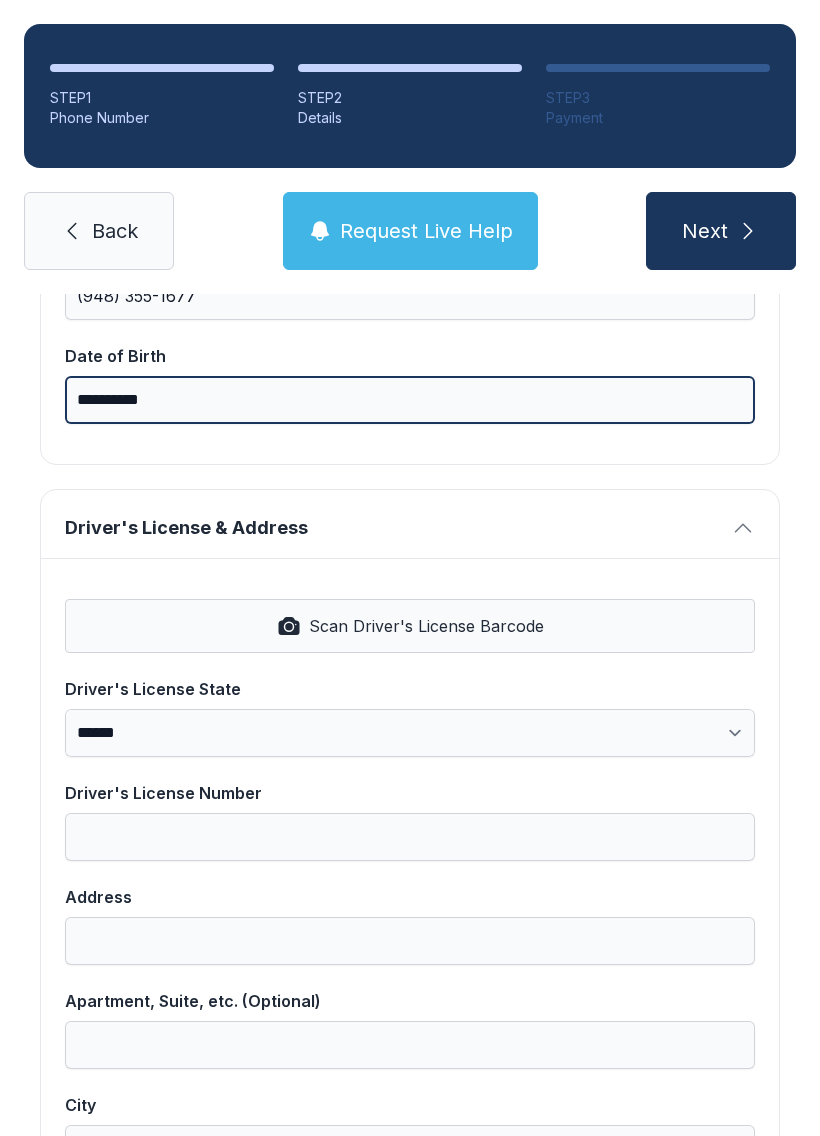 click on "**********" at bounding box center (410, 400) 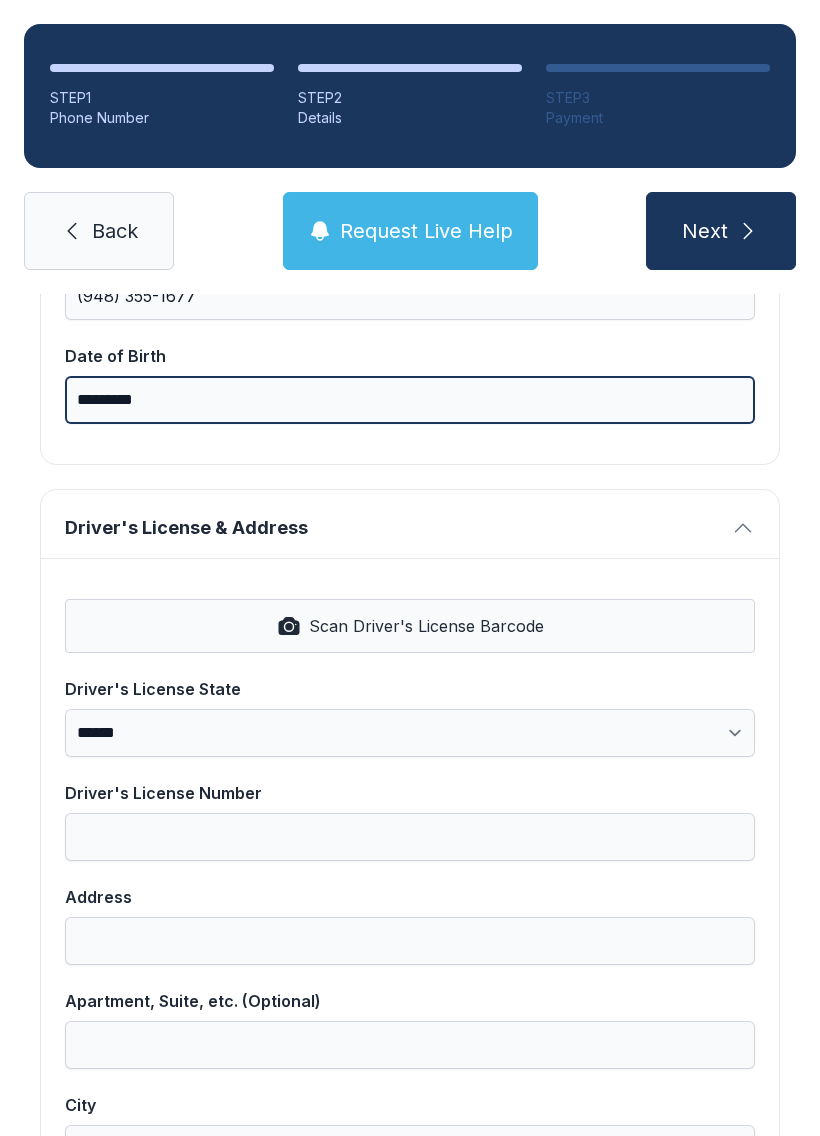 click on "*********" at bounding box center (410, 400) 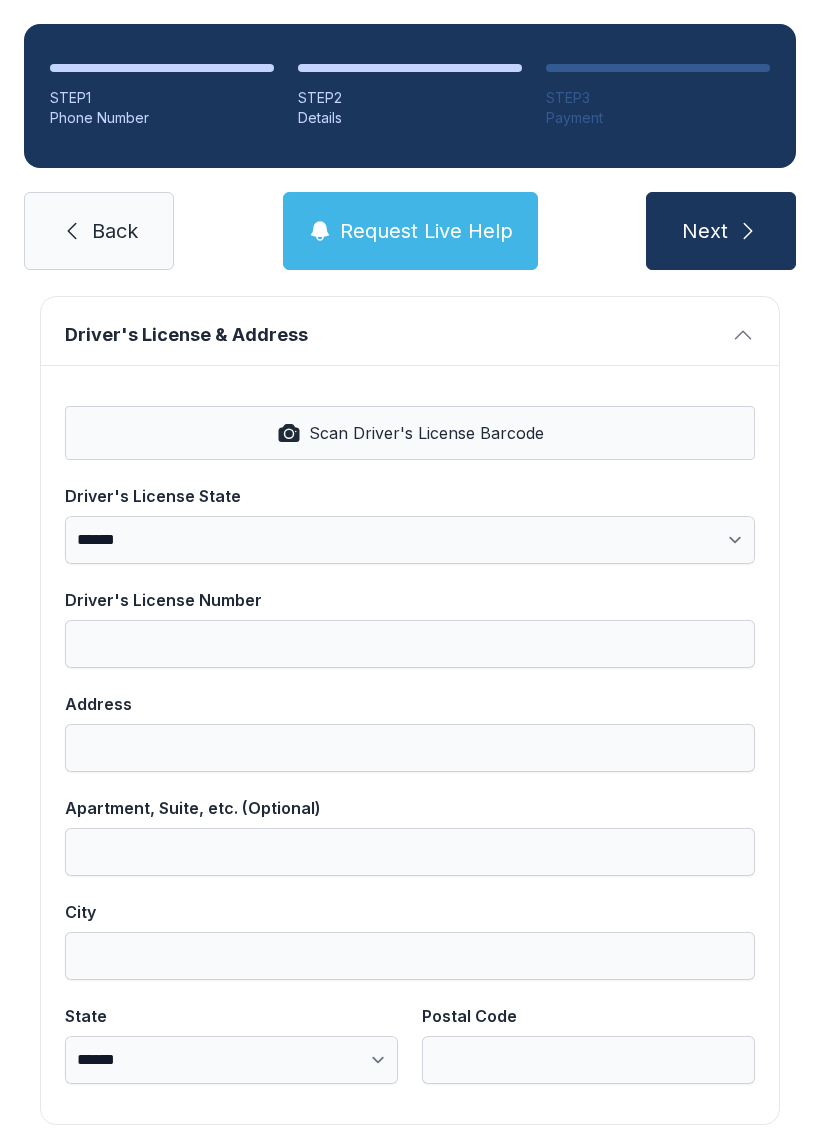 scroll, scrollTop: 786, scrollLeft: 0, axis: vertical 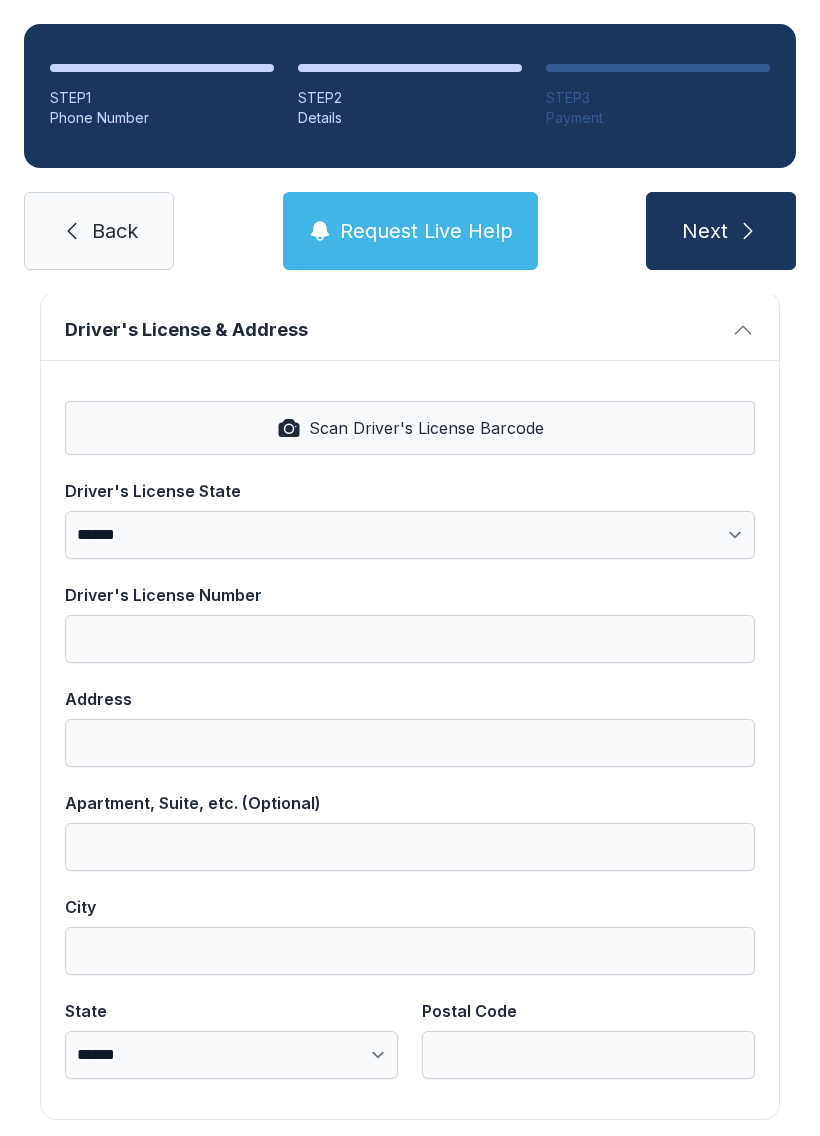 type on "**********" 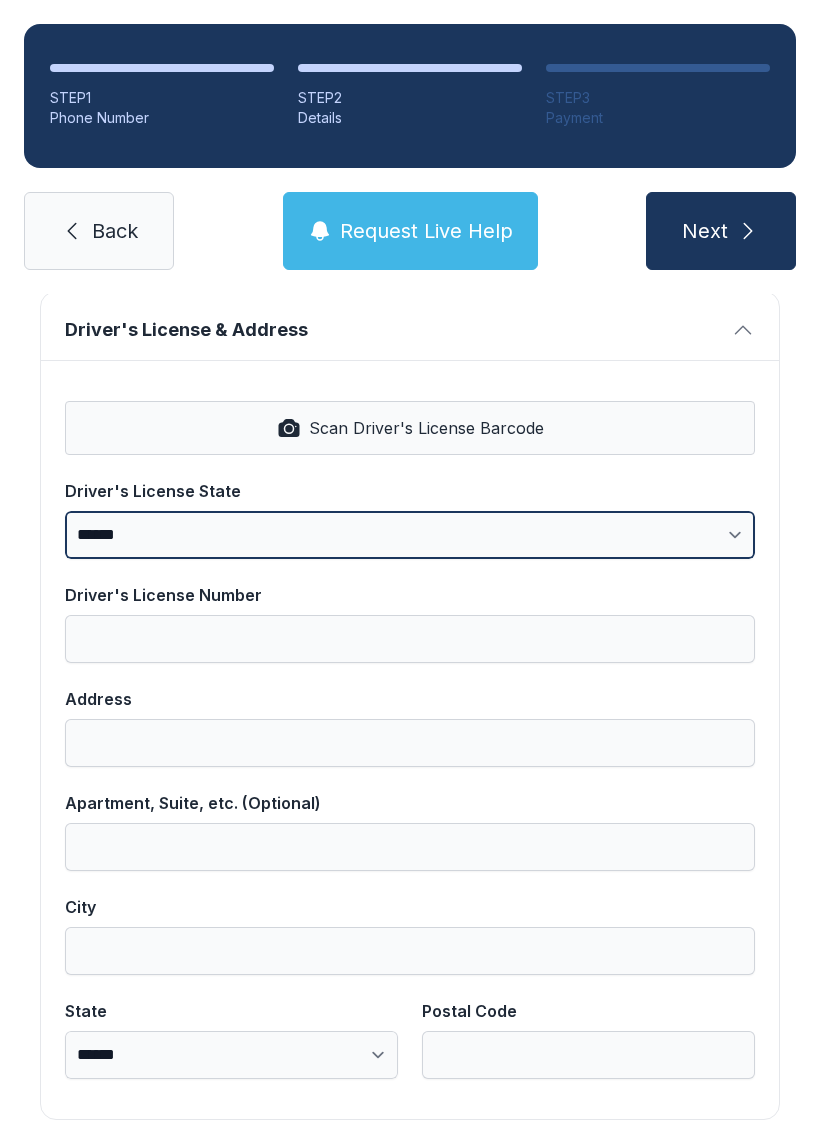 click on "**********" at bounding box center [410, 535] 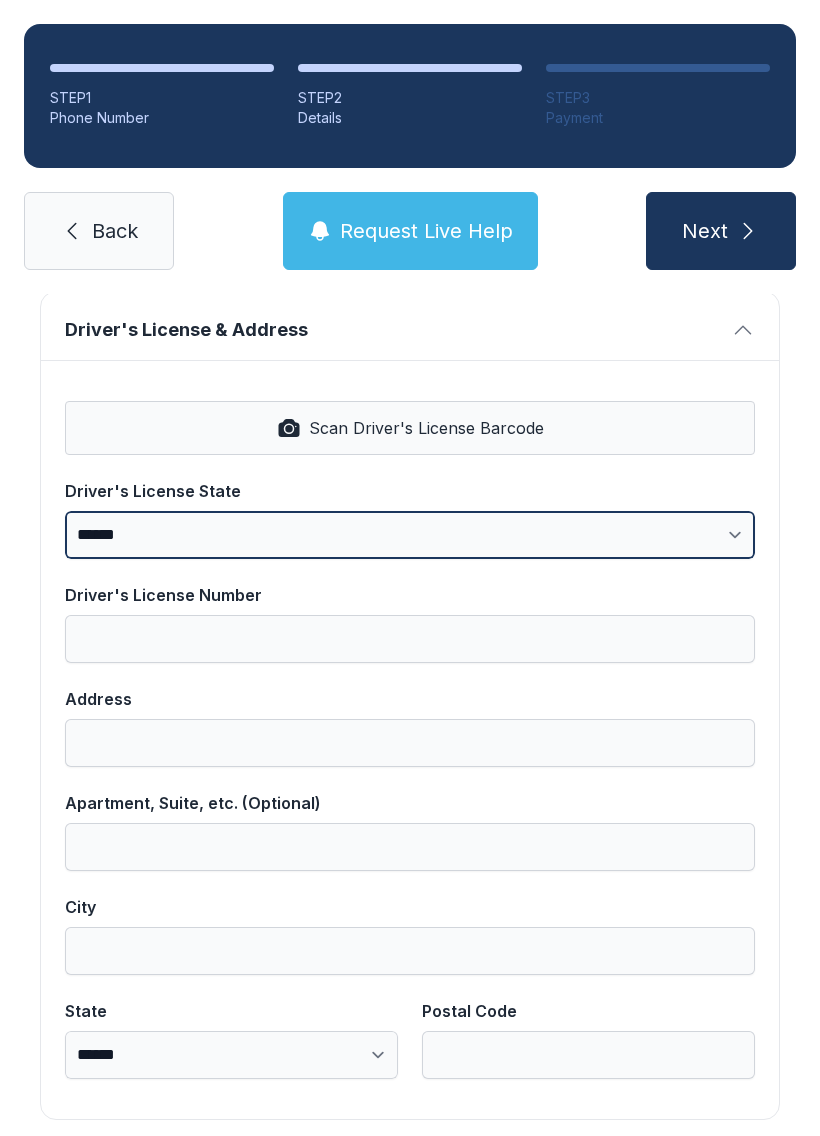 select on "**" 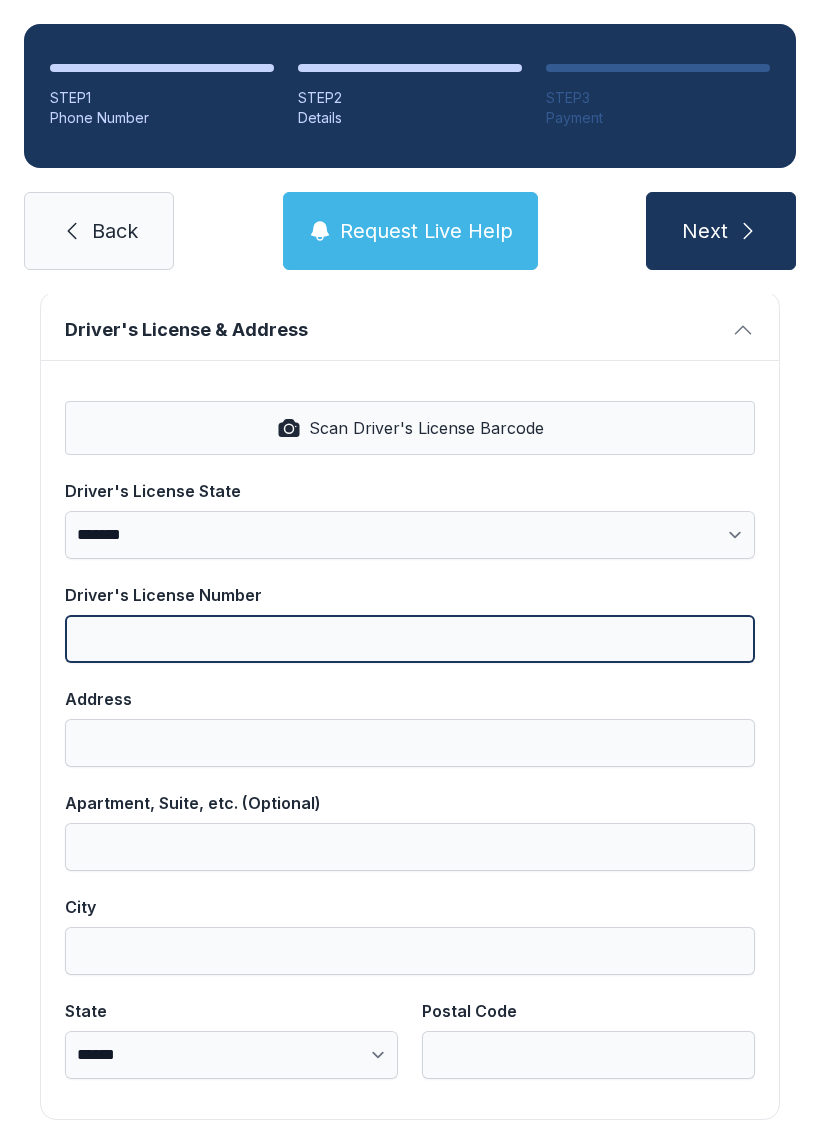 click on "Driver's License Number" at bounding box center (410, 639) 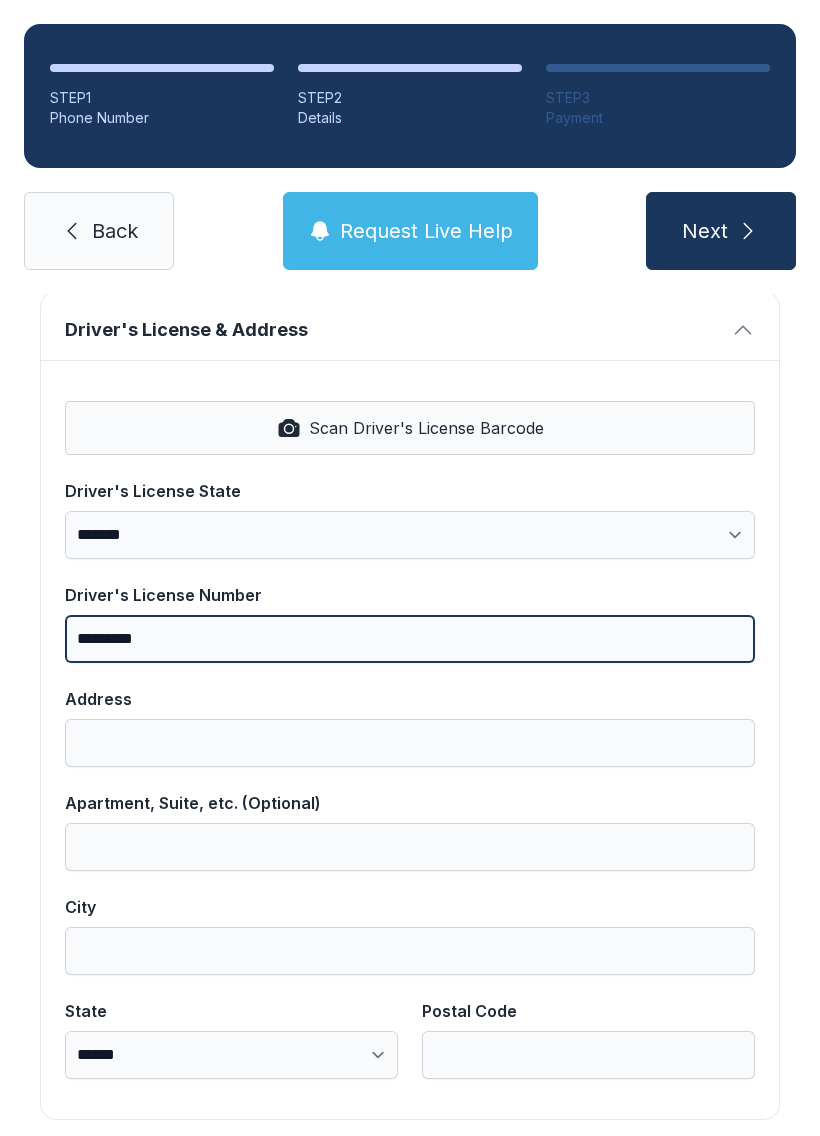 type on "*********" 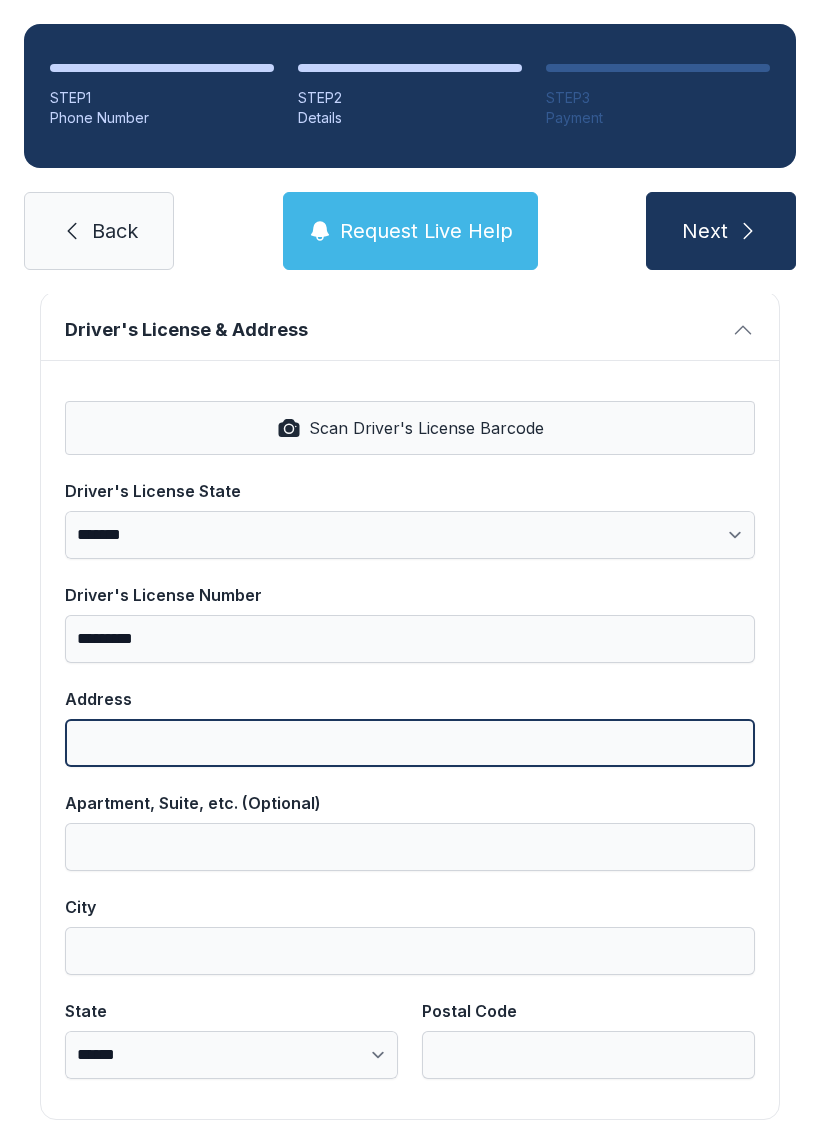 click on "Address" at bounding box center [410, 743] 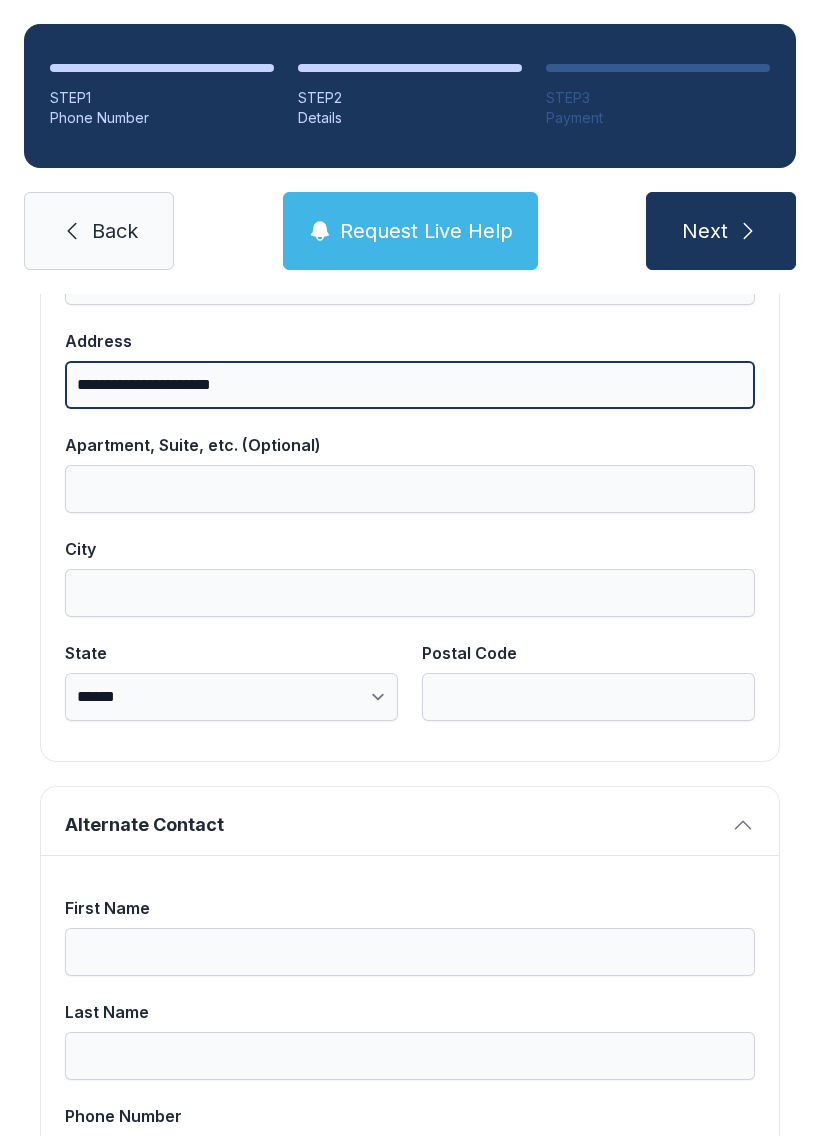 scroll, scrollTop: 1146, scrollLeft: 0, axis: vertical 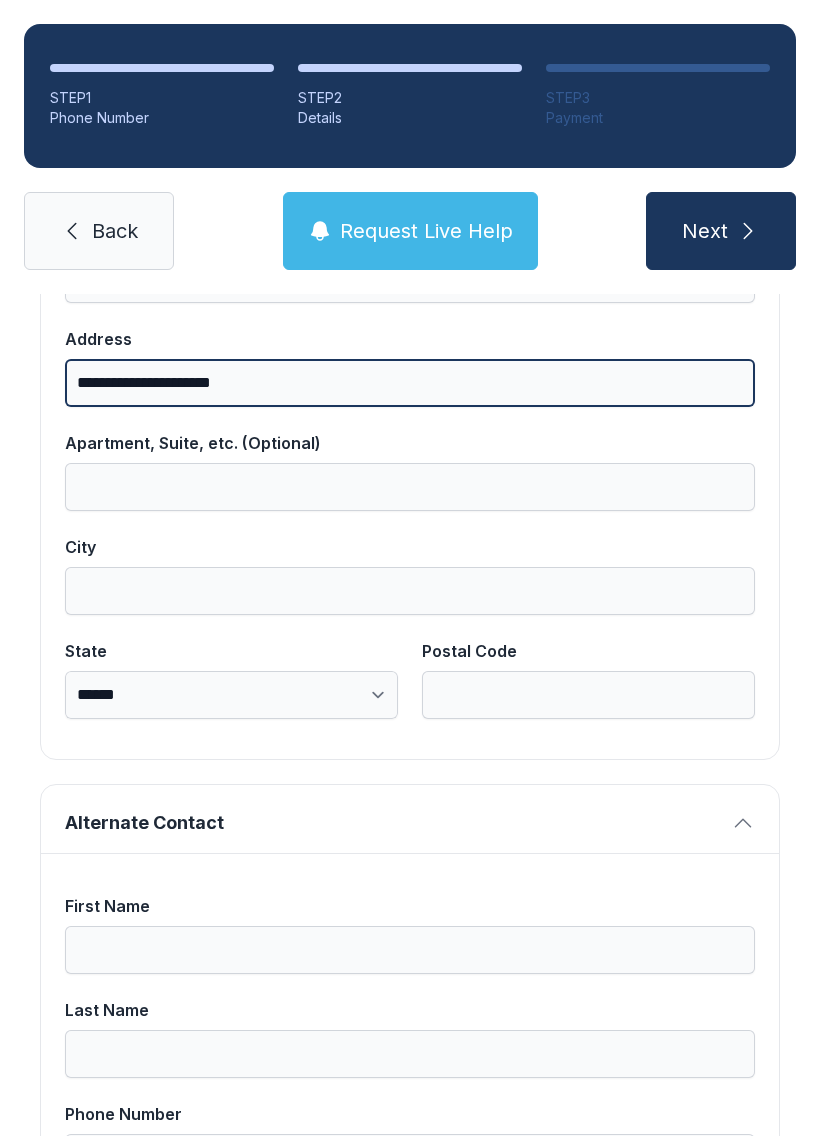 type on "**********" 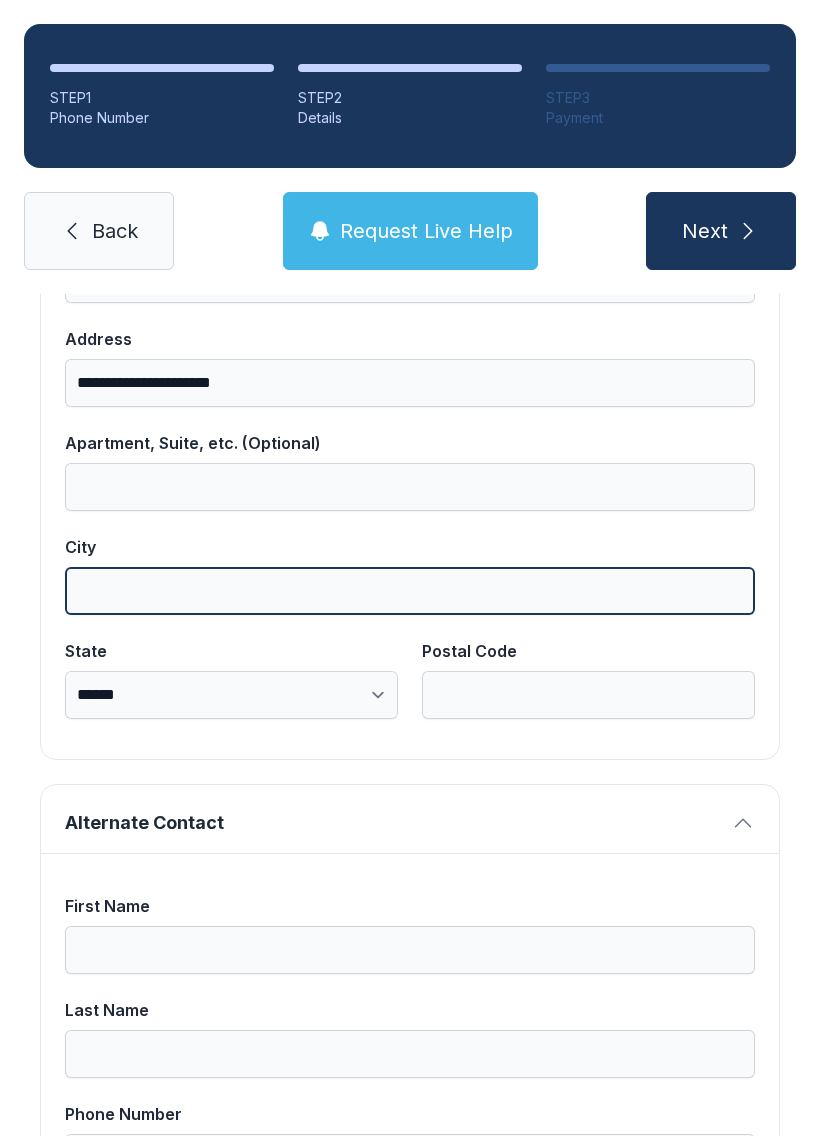 click on "City" at bounding box center [410, 591] 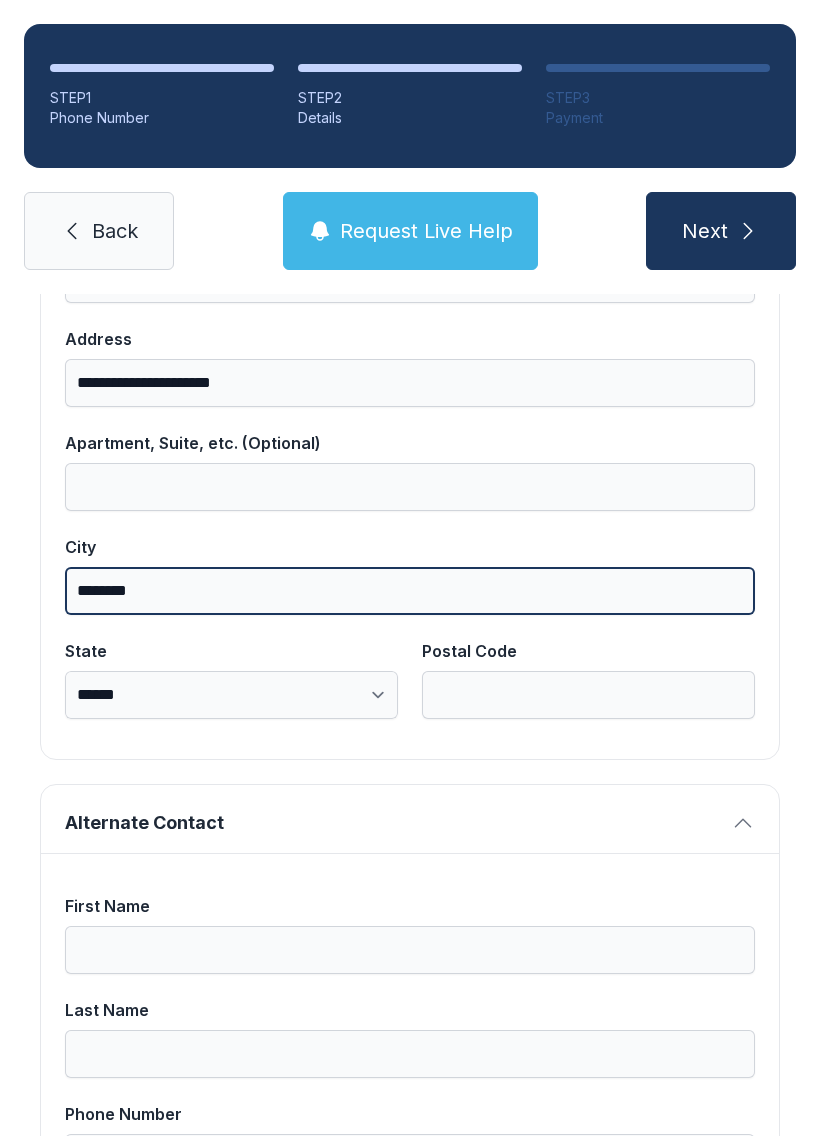 type on "********" 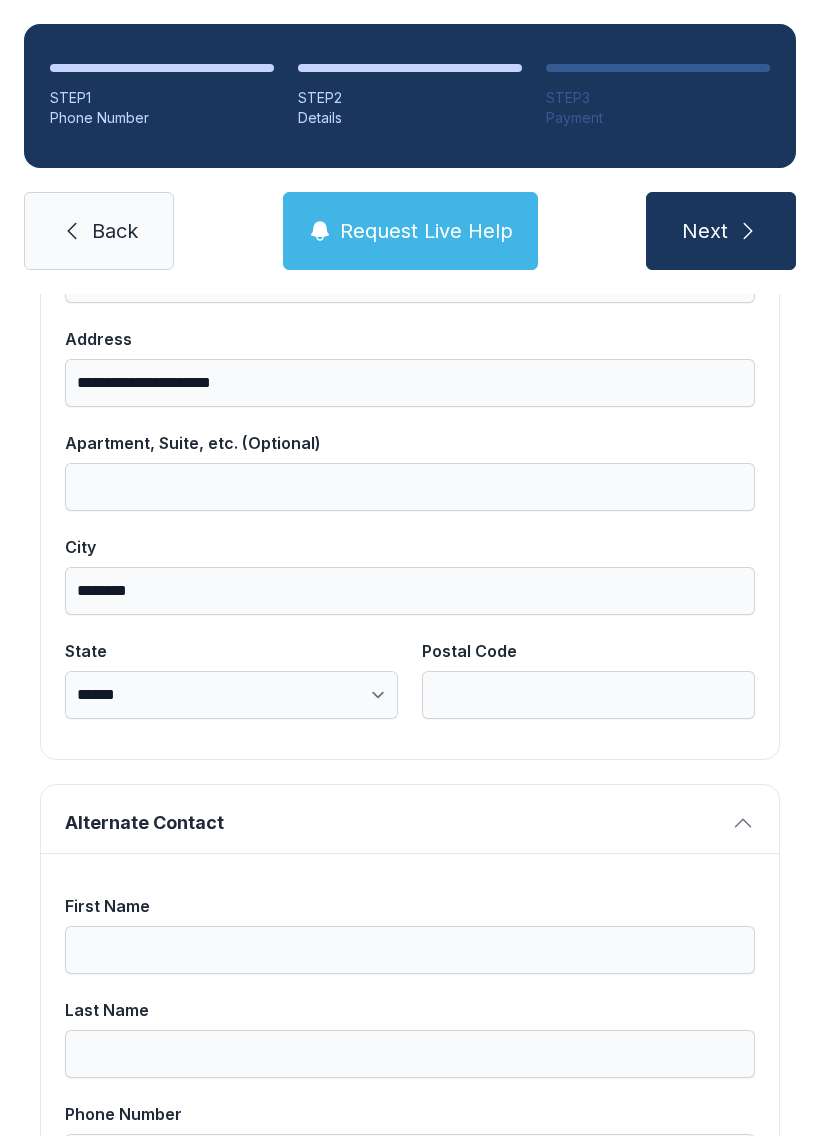 click on "**********" at bounding box center (231, 695) 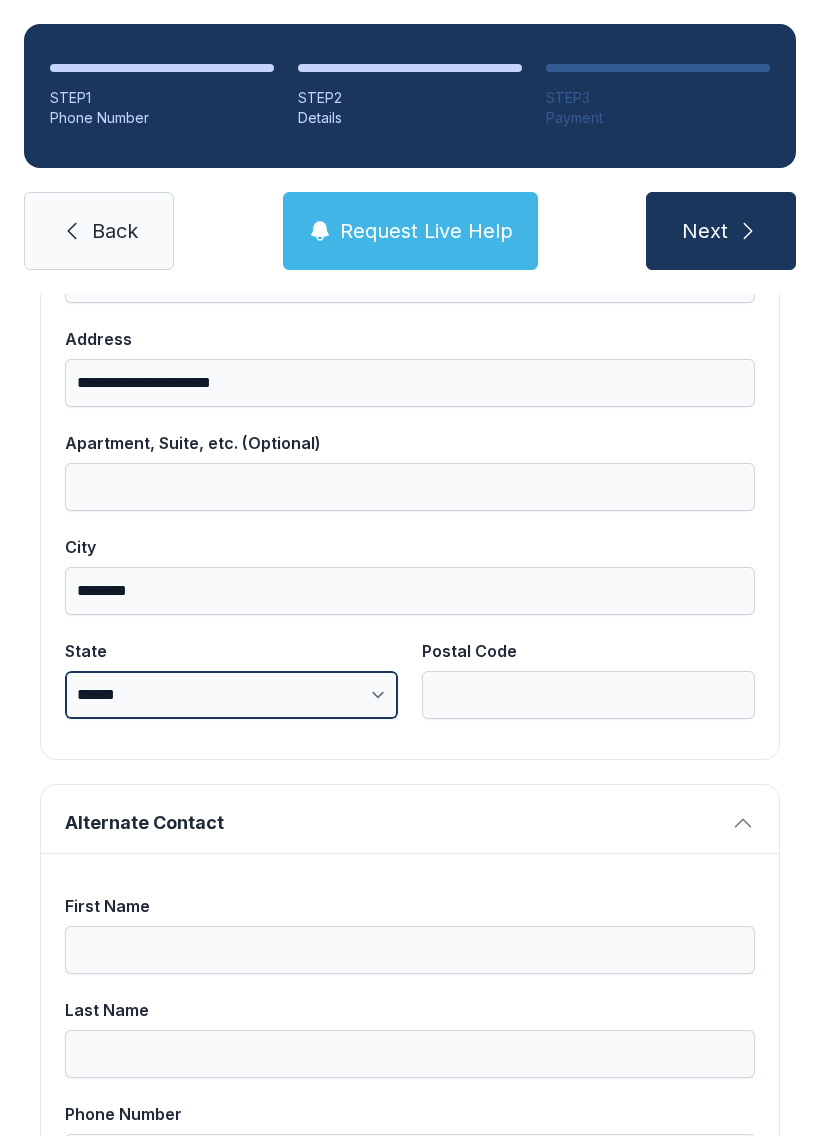 select on "**" 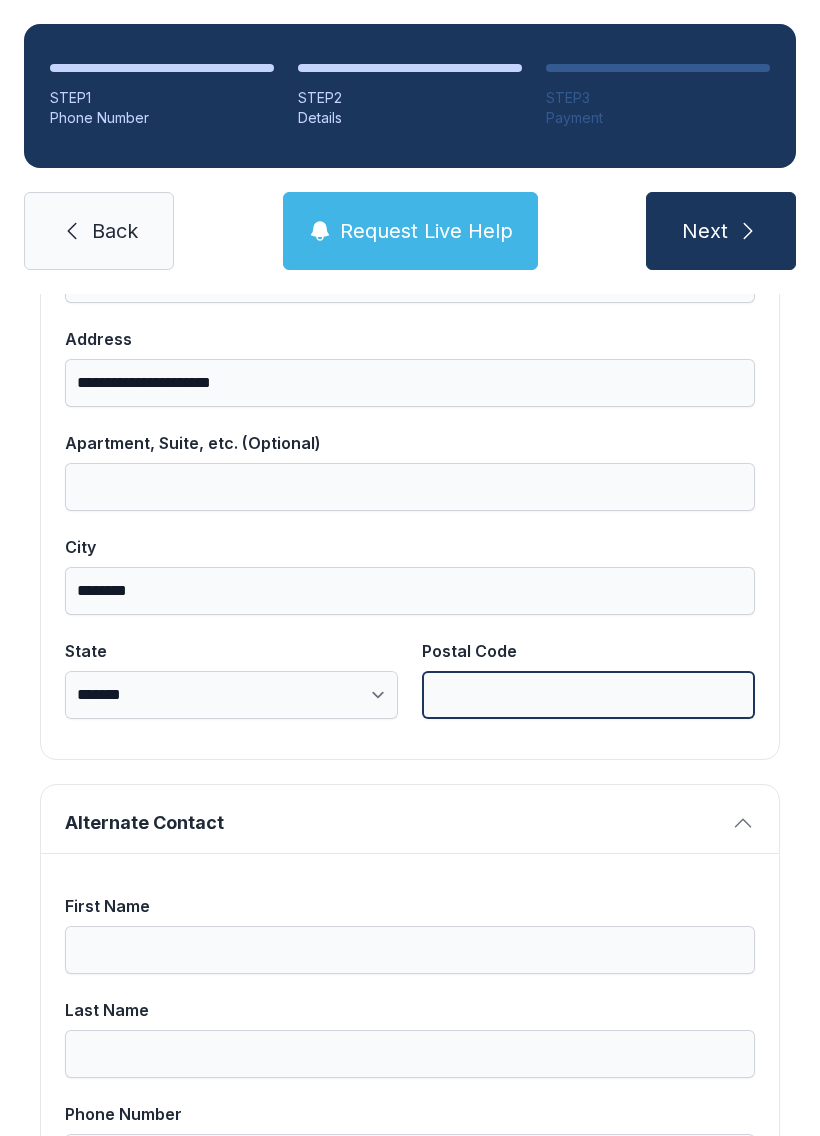 click on "Postal Code" at bounding box center [588, 695] 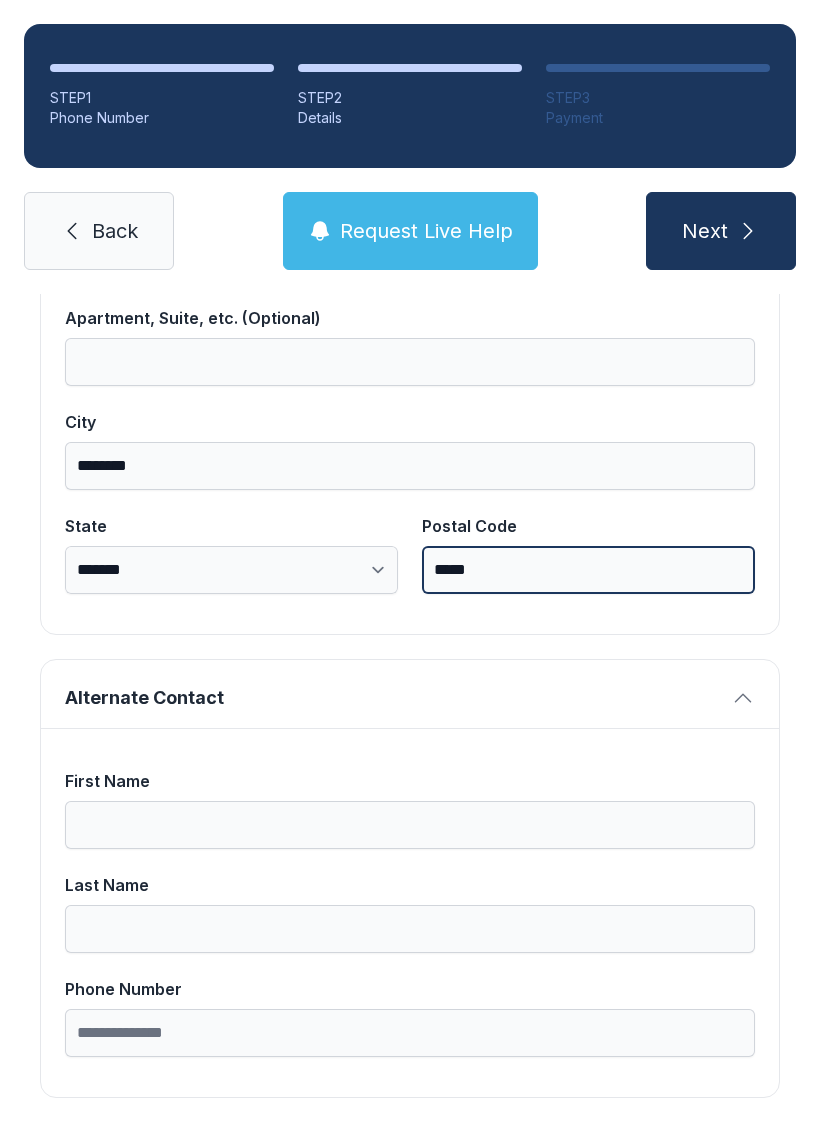 scroll, scrollTop: 1269, scrollLeft: 0, axis: vertical 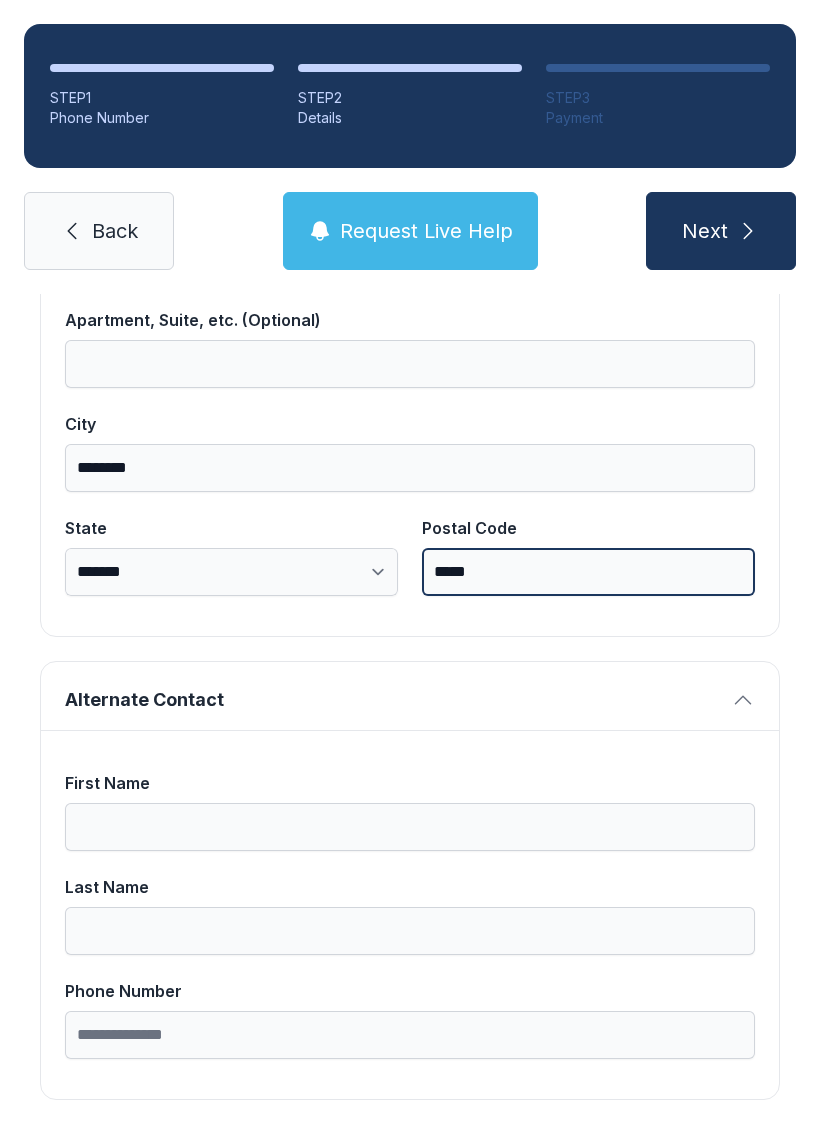 type on "*****" 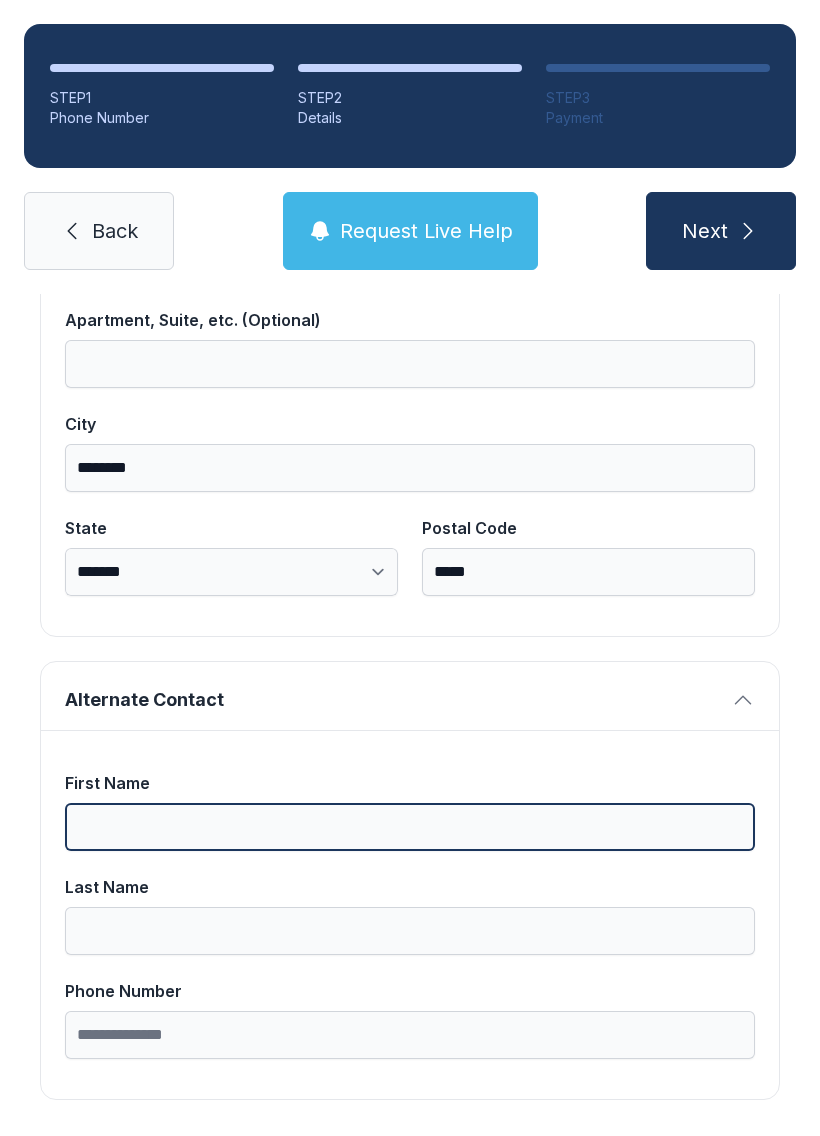 scroll, scrollTop: 44, scrollLeft: 0, axis: vertical 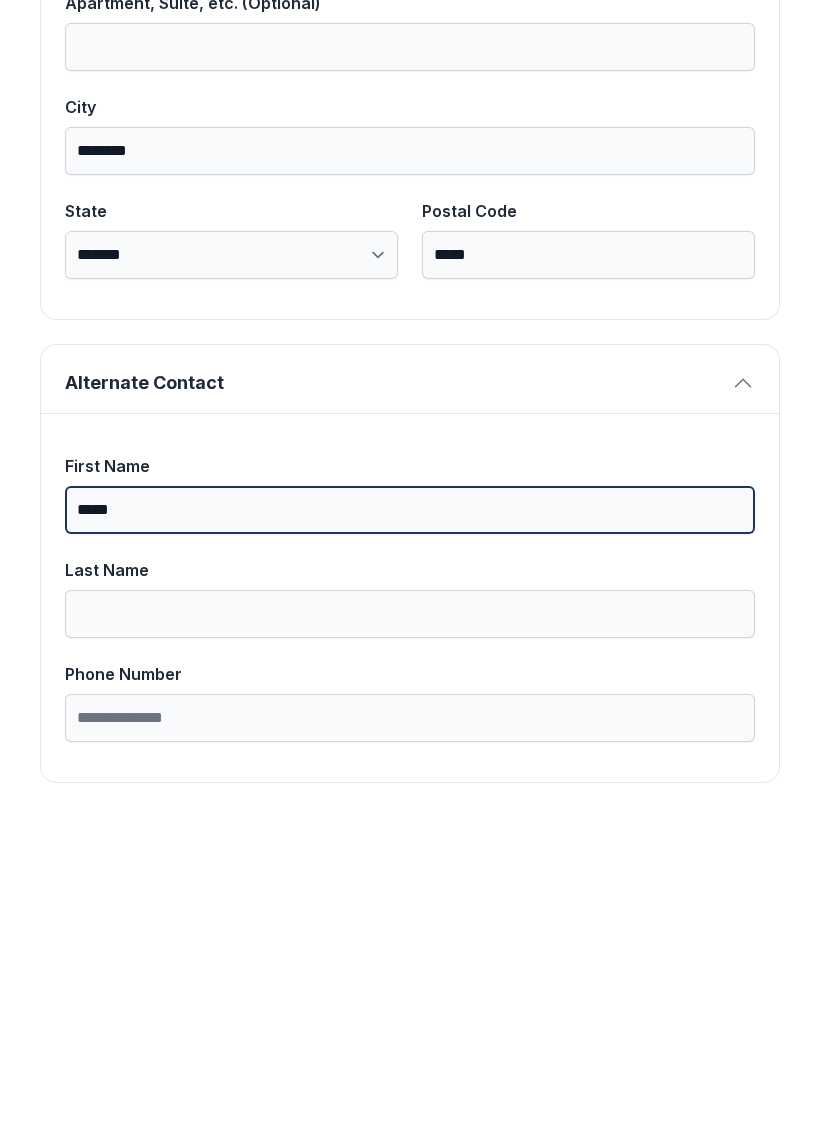 type on "*****" 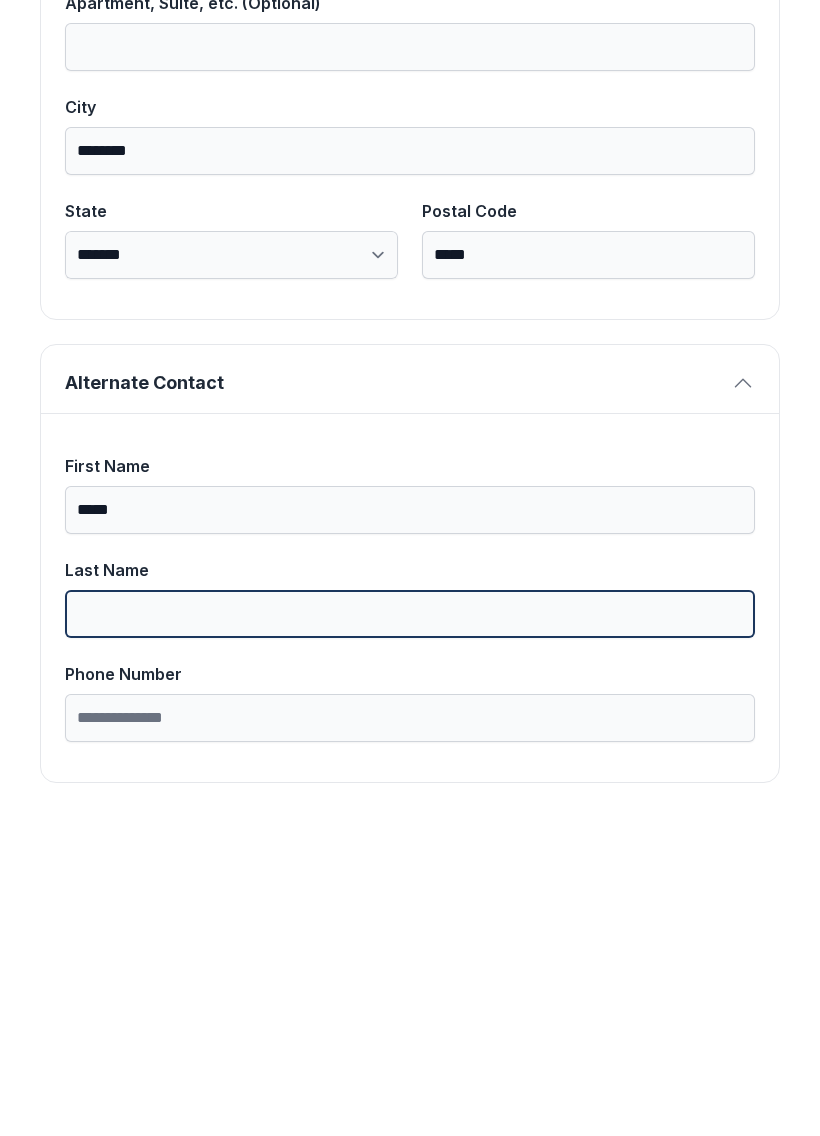 click on "Last Name" at bounding box center [410, 931] 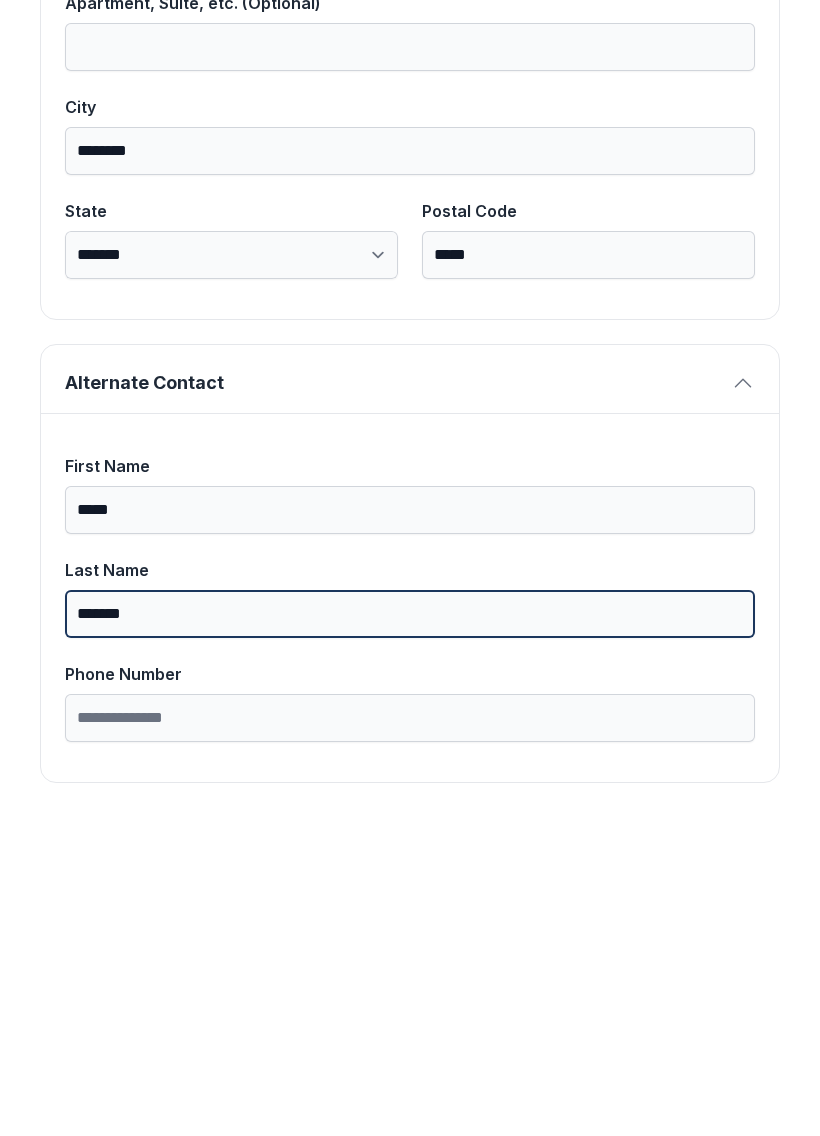 type on "*******" 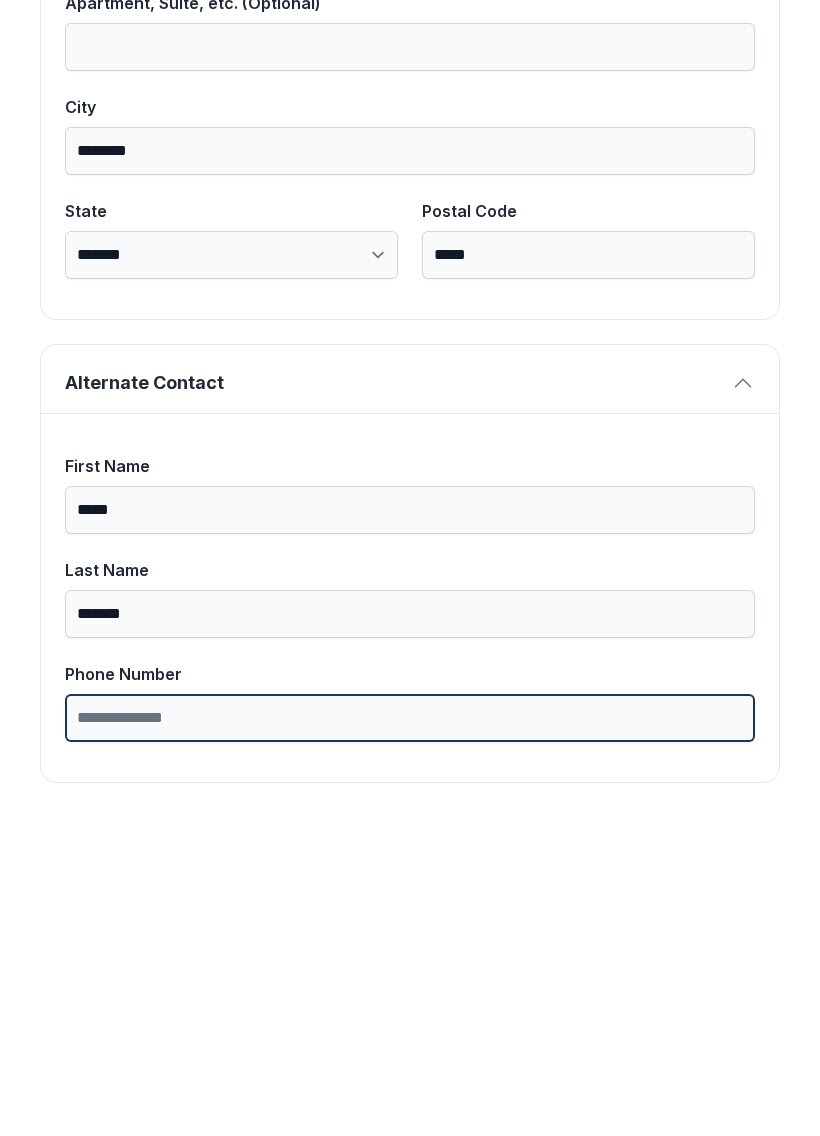 click on "Phone Number" at bounding box center [410, 1035] 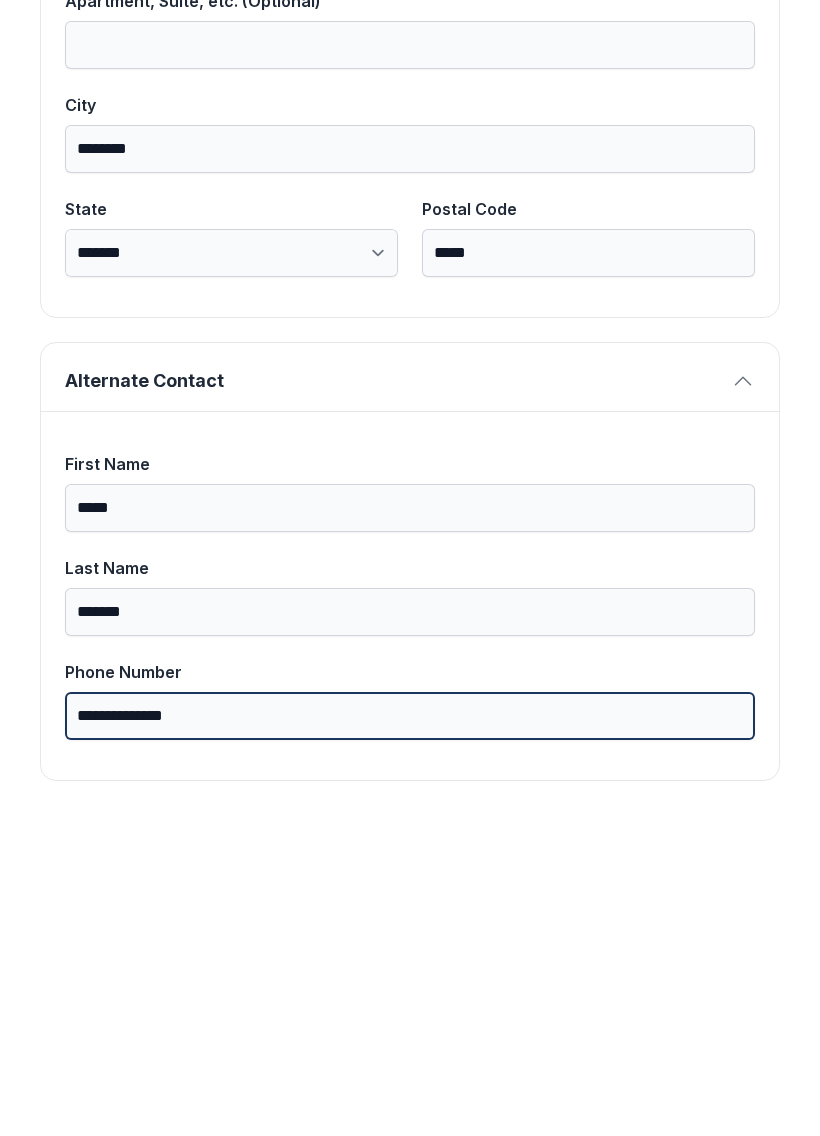 scroll, scrollTop: 1269, scrollLeft: 0, axis: vertical 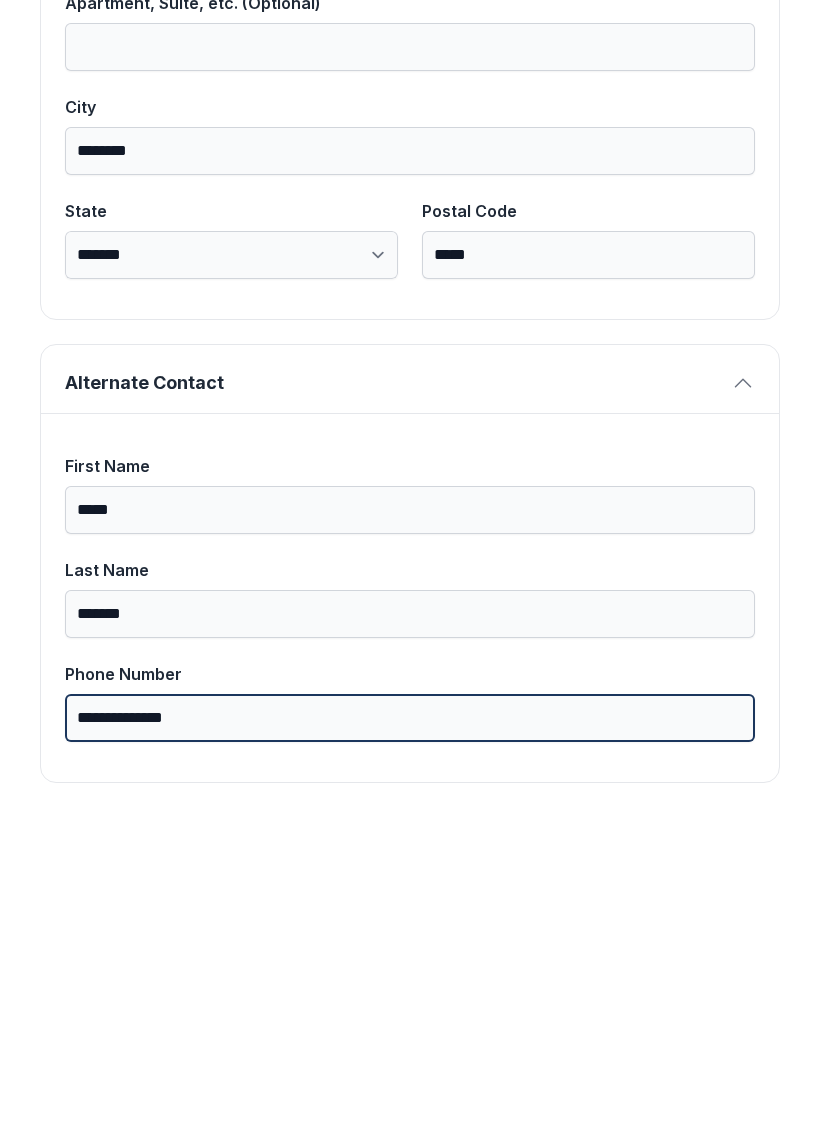 type on "**********" 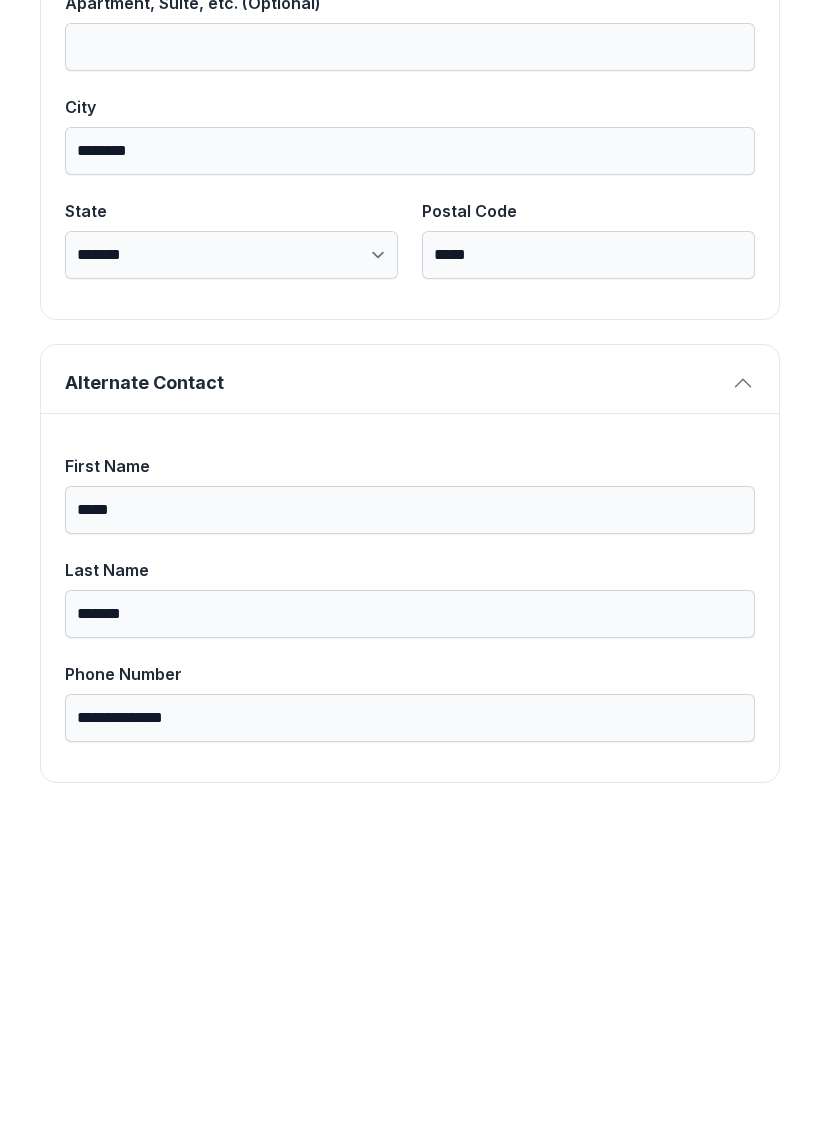 click on "**********" at bounding box center [410, 102] 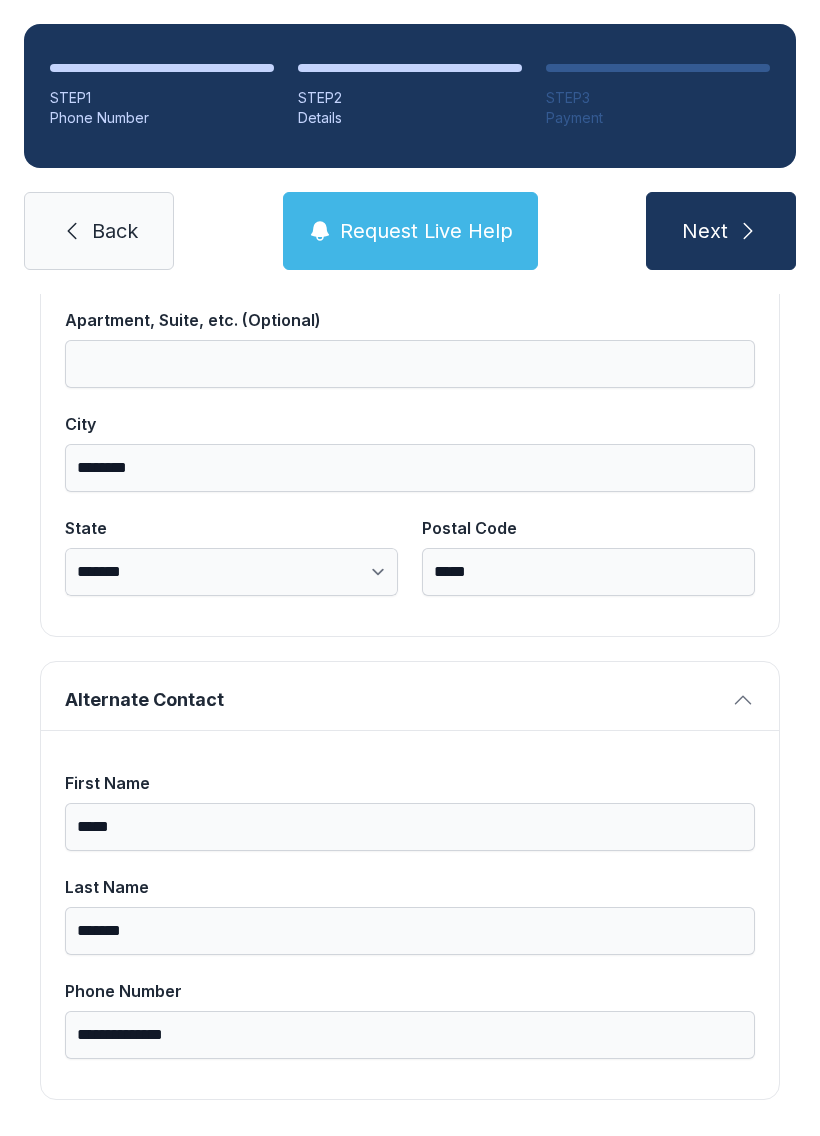 click at bounding box center (748, 231) 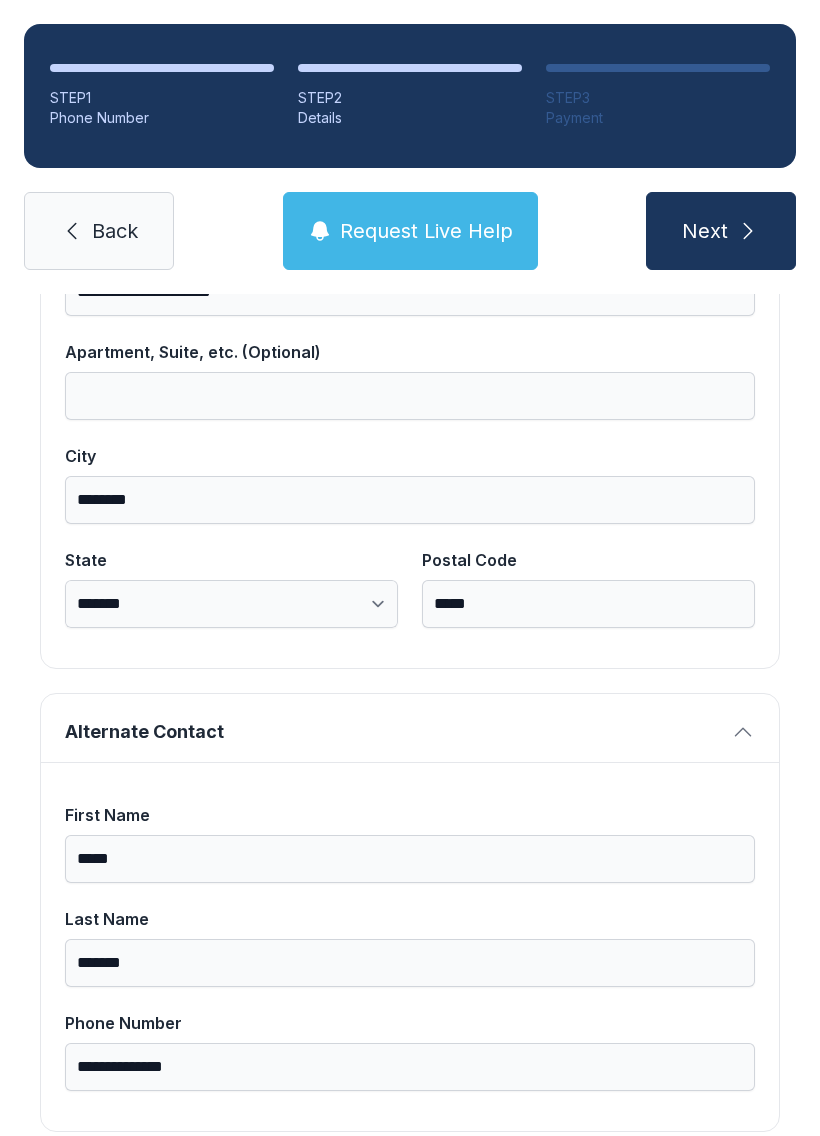 scroll, scrollTop: 0, scrollLeft: 0, axis: both 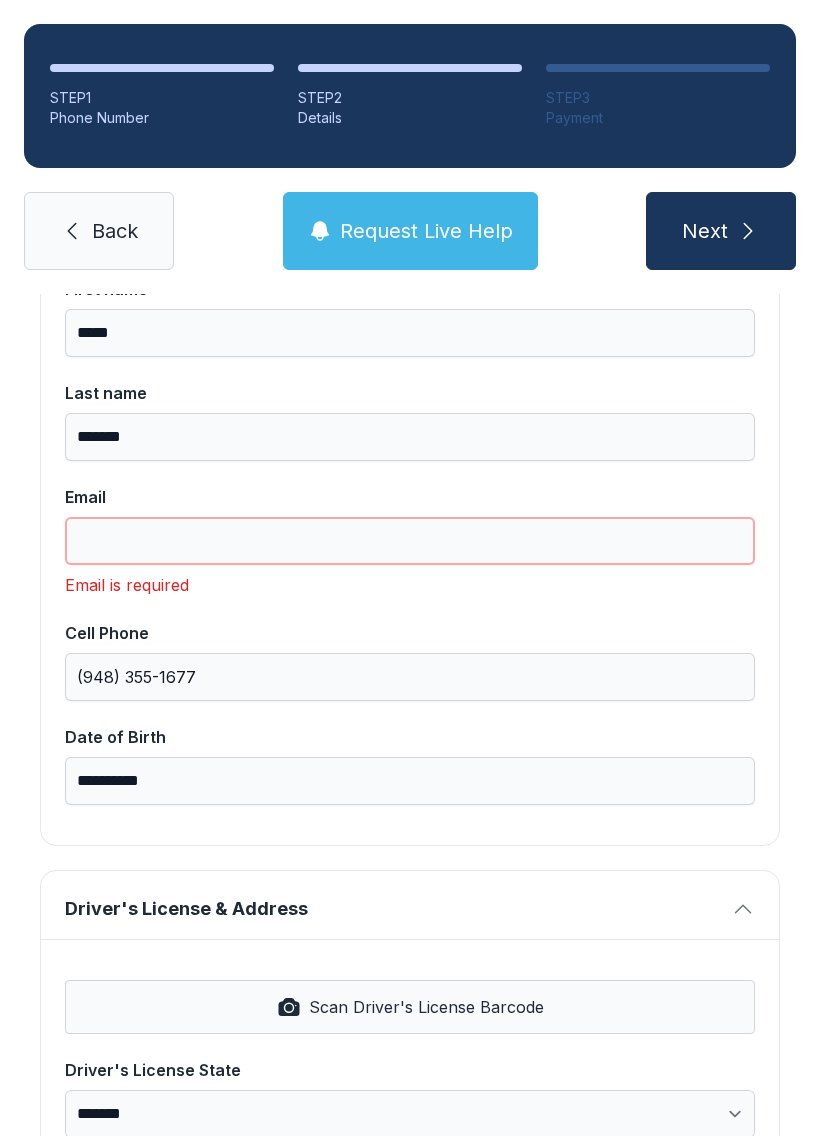 click on "Email" at bounding box center [410, 541] 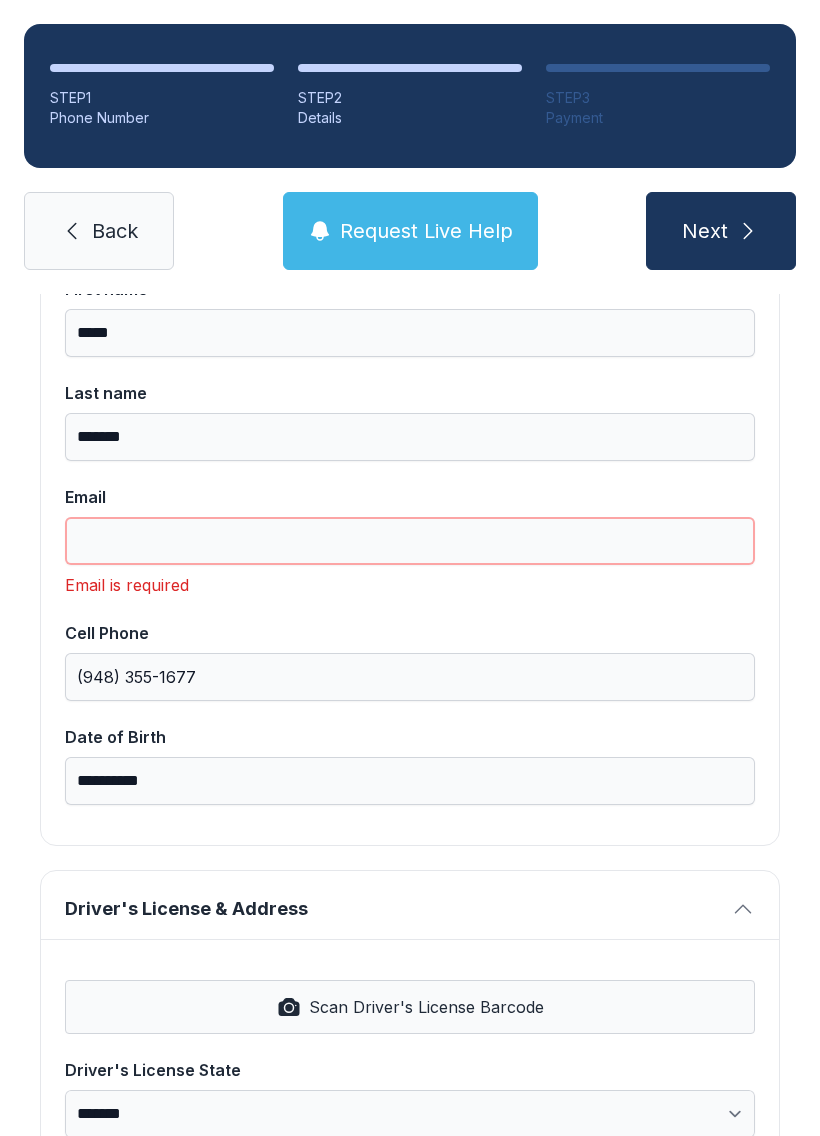 click on "Email" at bounding box center (410, 541) 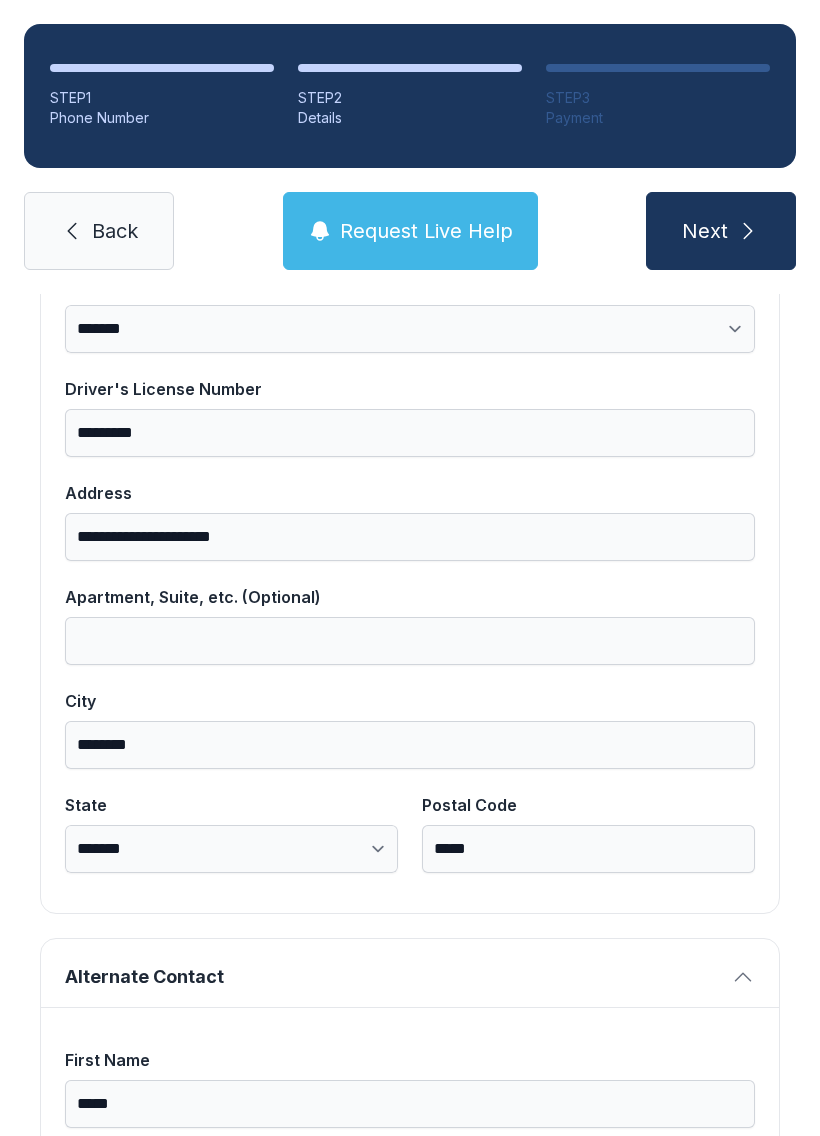 type on "**********" 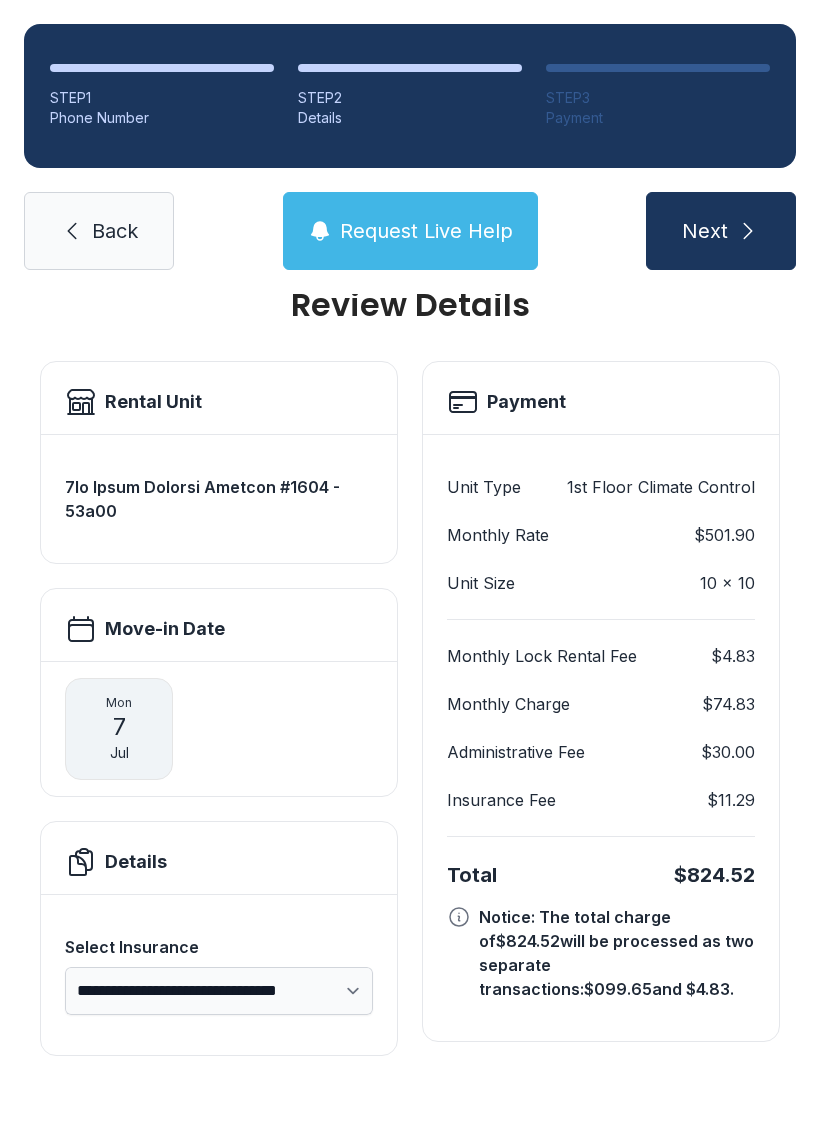 scroll, scrollTop: 0, scrollLeft: 0, axis: both 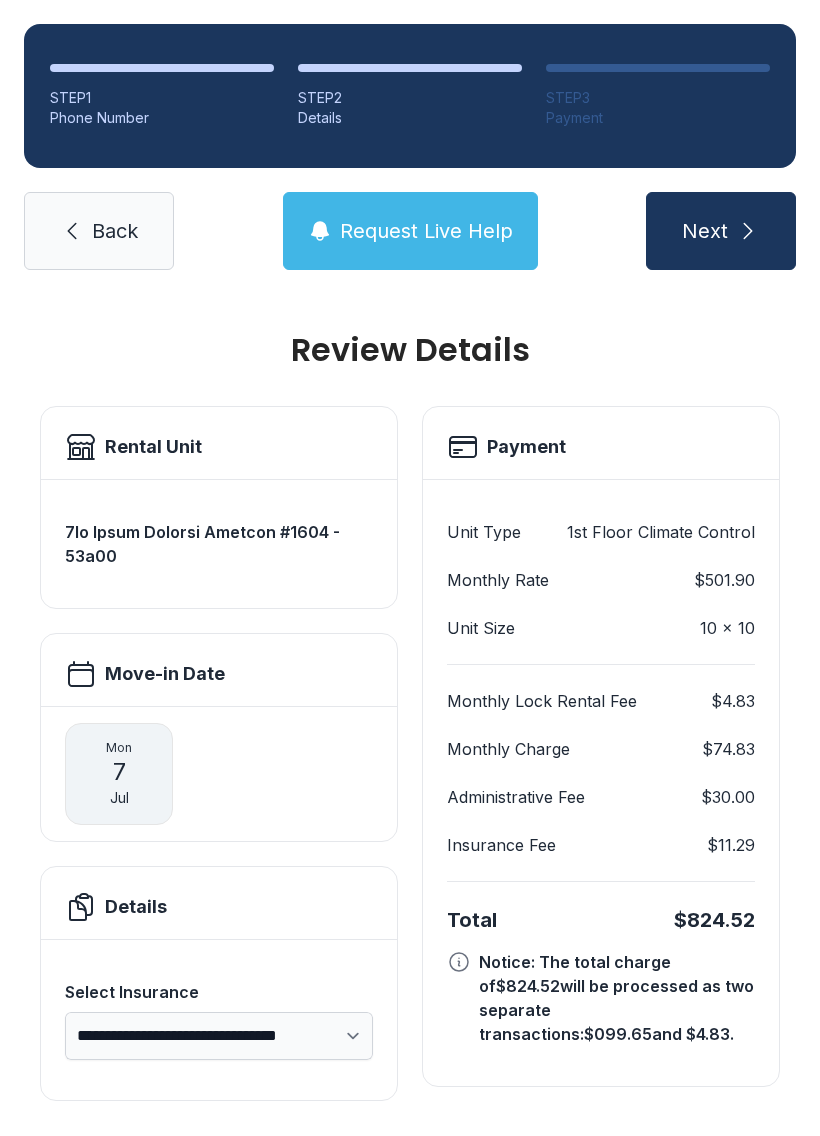 click on "Request Live Help" at bounding box center [426, 231] 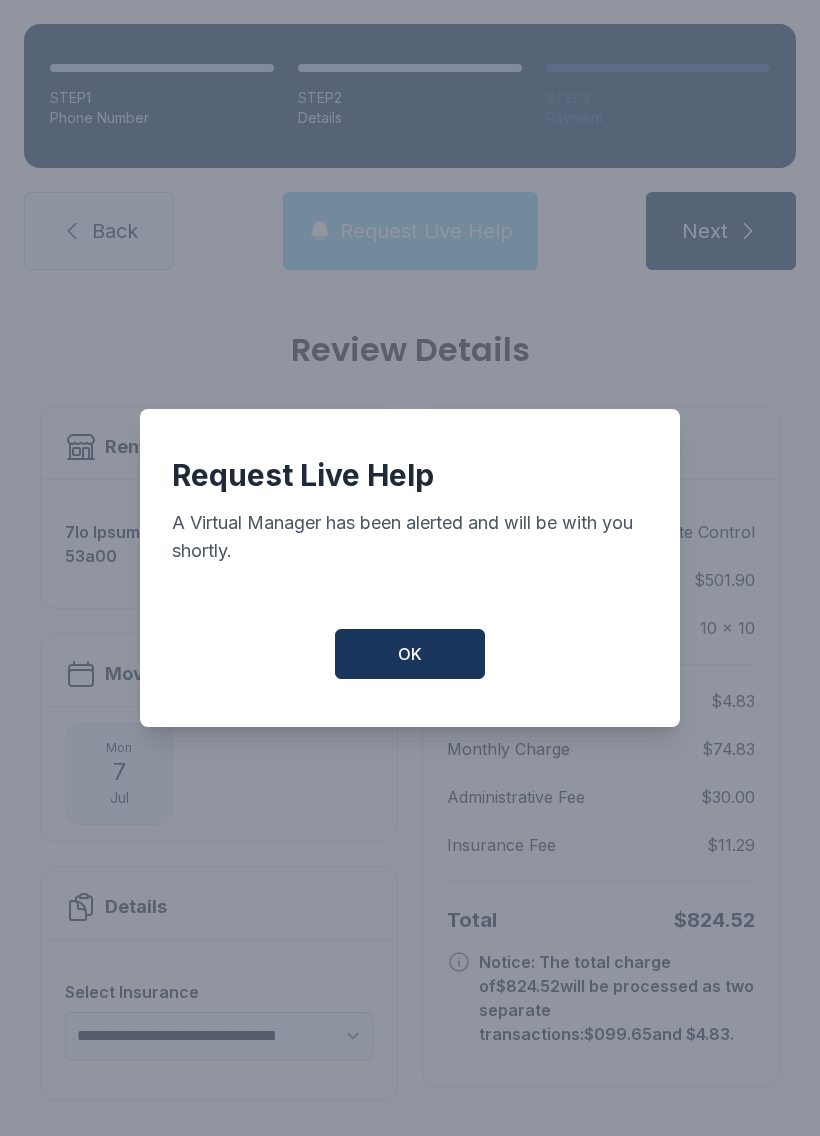click on "OK" at bounding box center [410, 654] 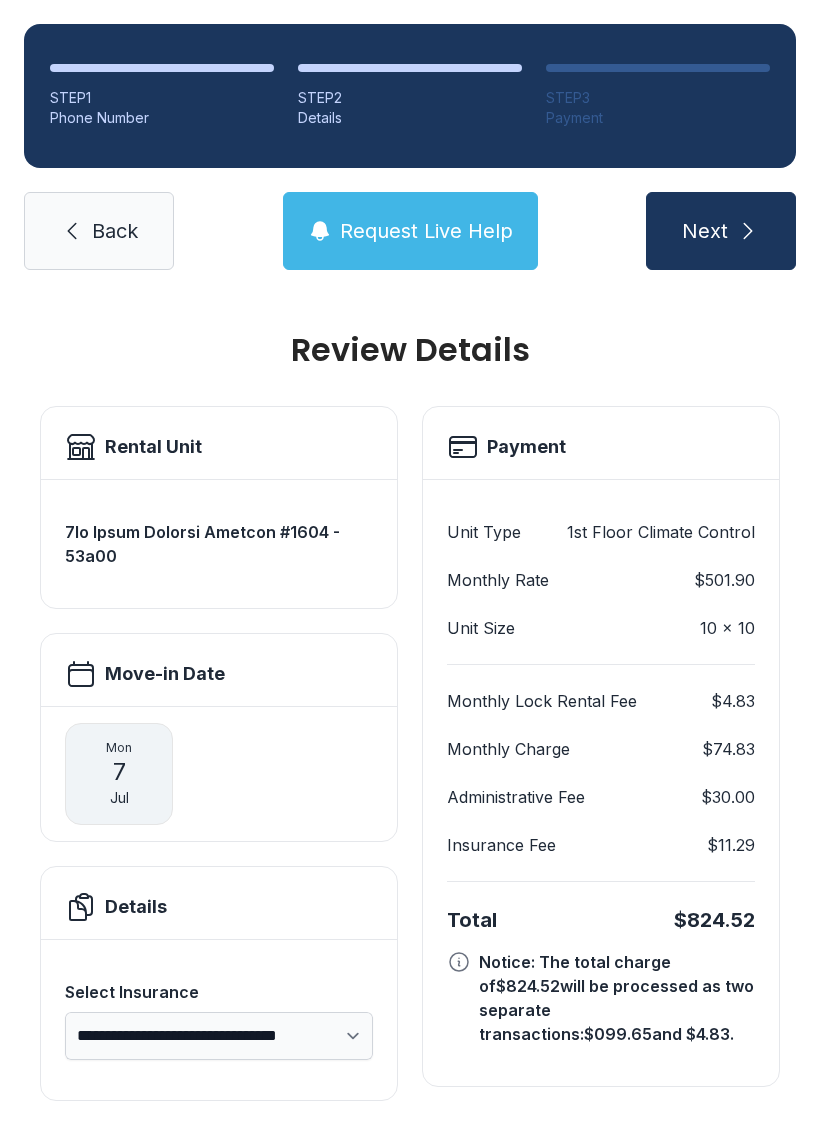 click on "Request Live Help" at bounding box center [410, 231] 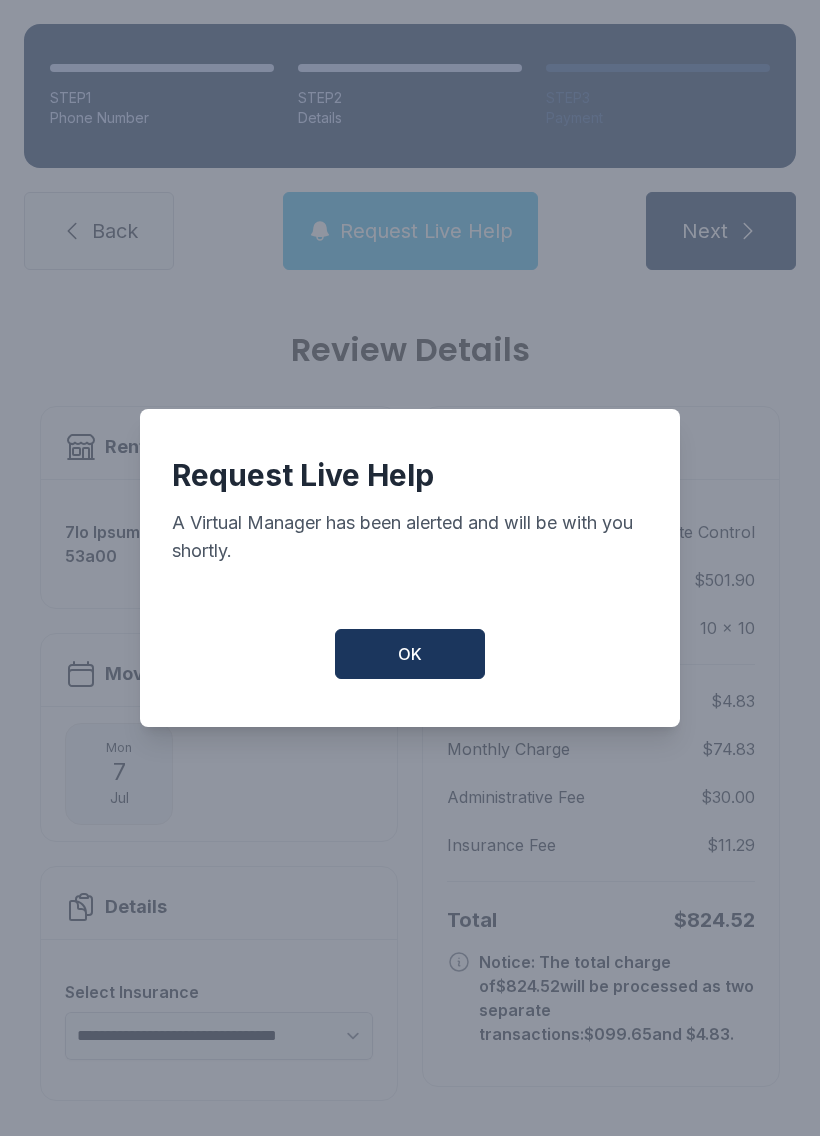 click on "OK" at bounding box center [410, 654] 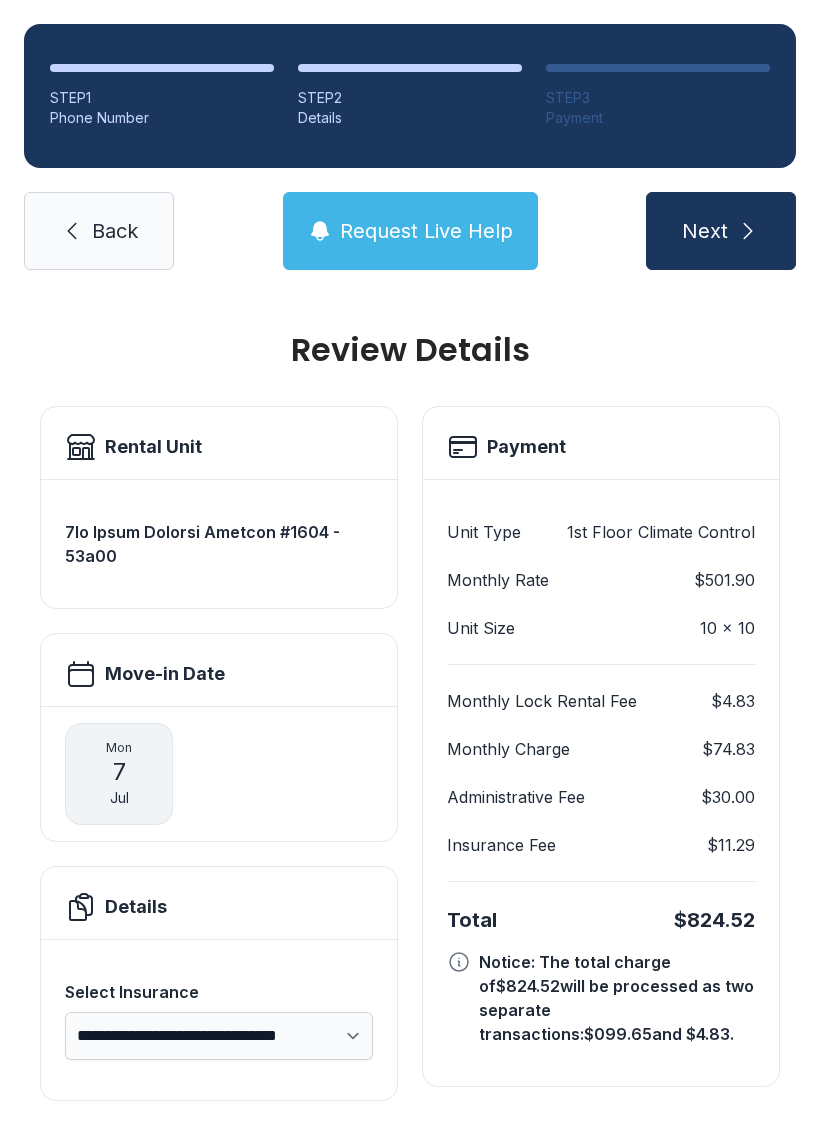 click on "Back" at bounding box center (99, 231) 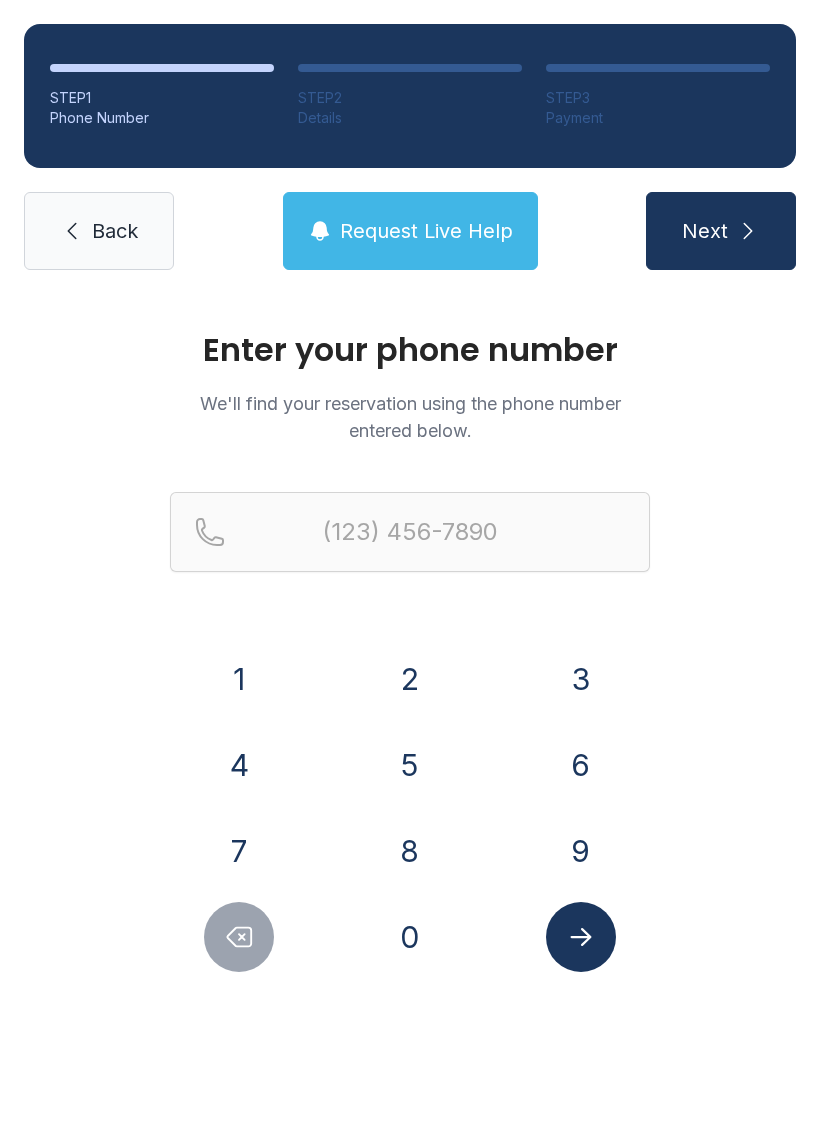 click on "Back" at bounding box center (99, 231) 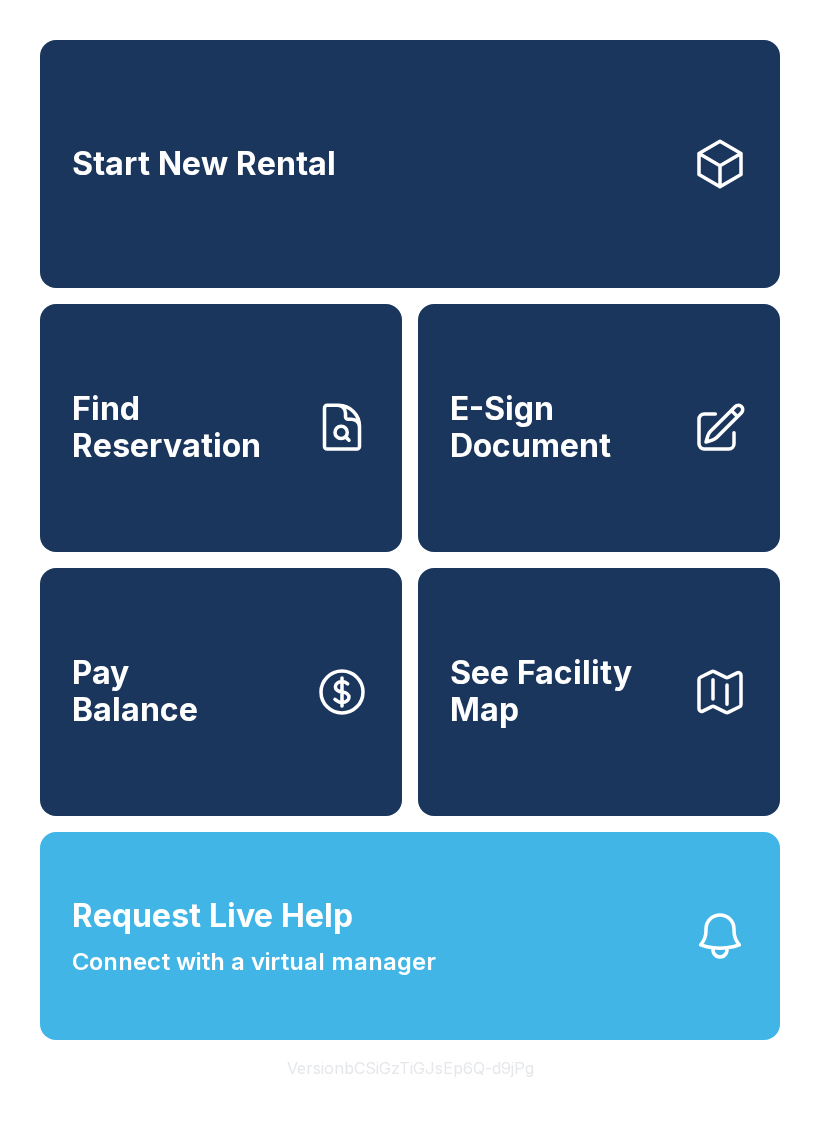 click on "E-Sign Document" at bounding box center (563, 427) 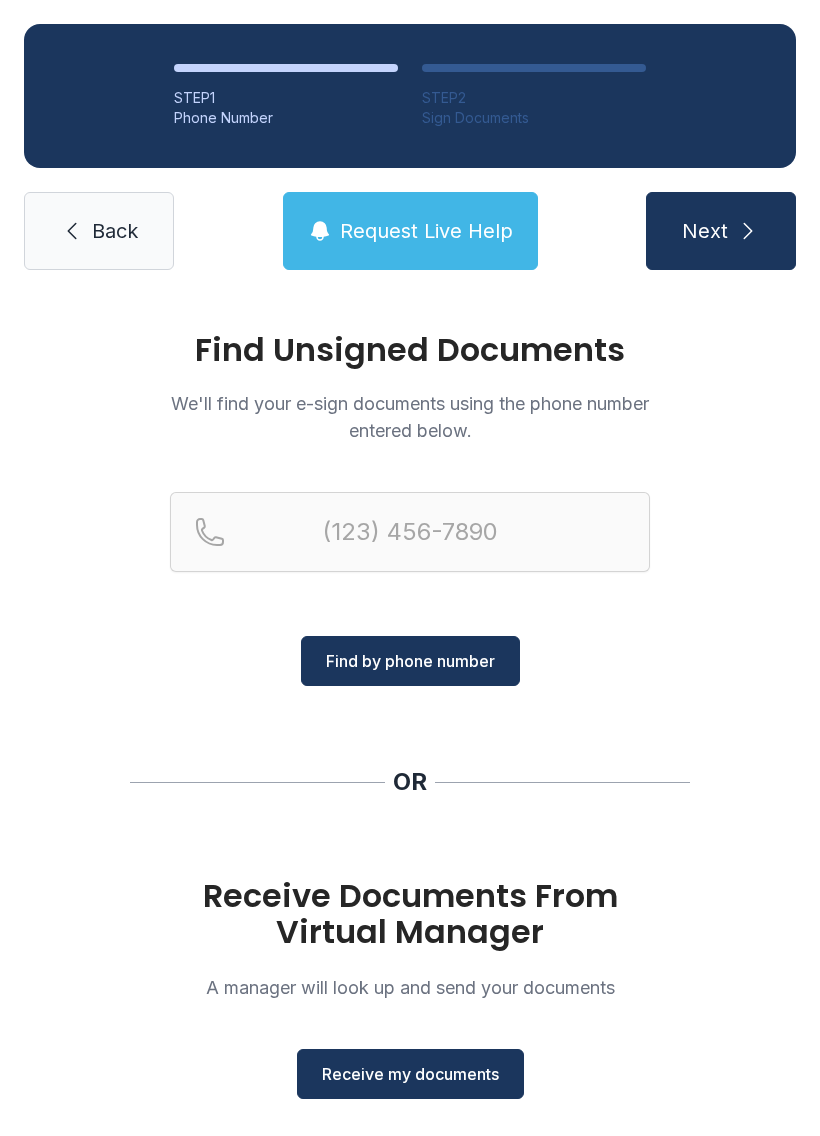 click on "Receive my documents" at bounding box center (410, 1074) 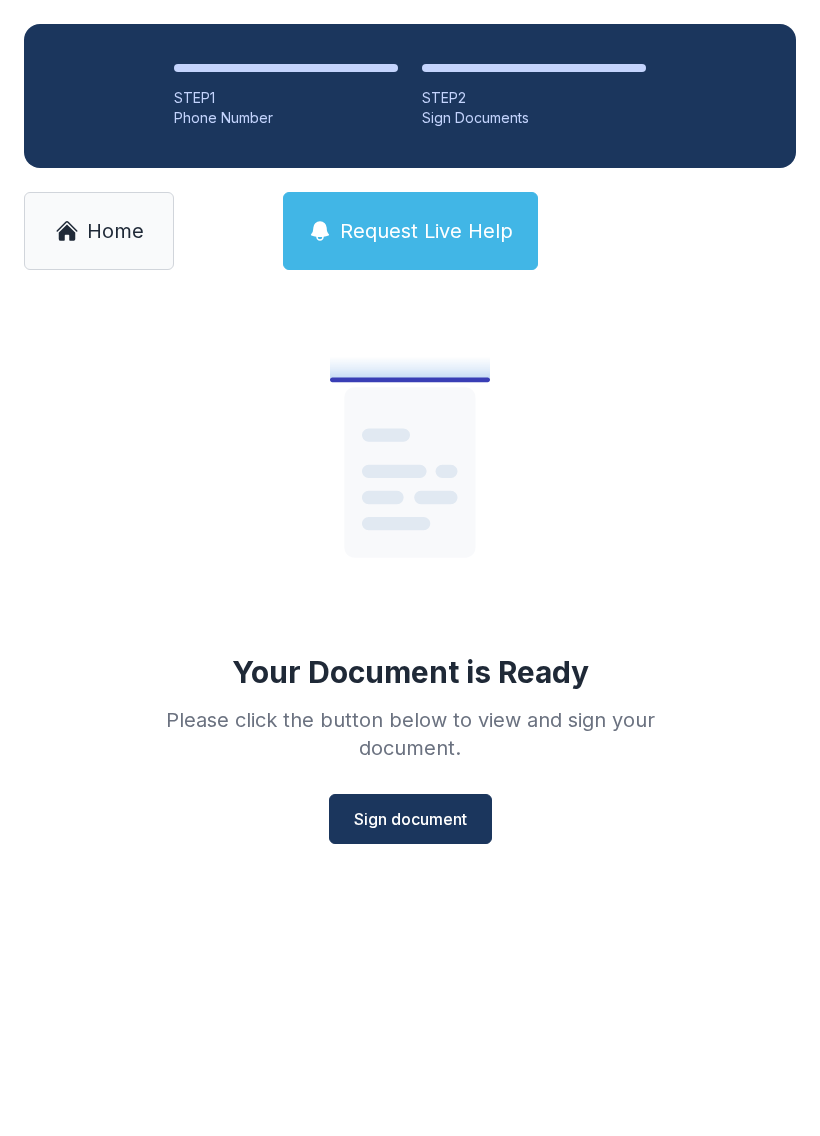 click on "Sign document" at bounding box center (410, 819) 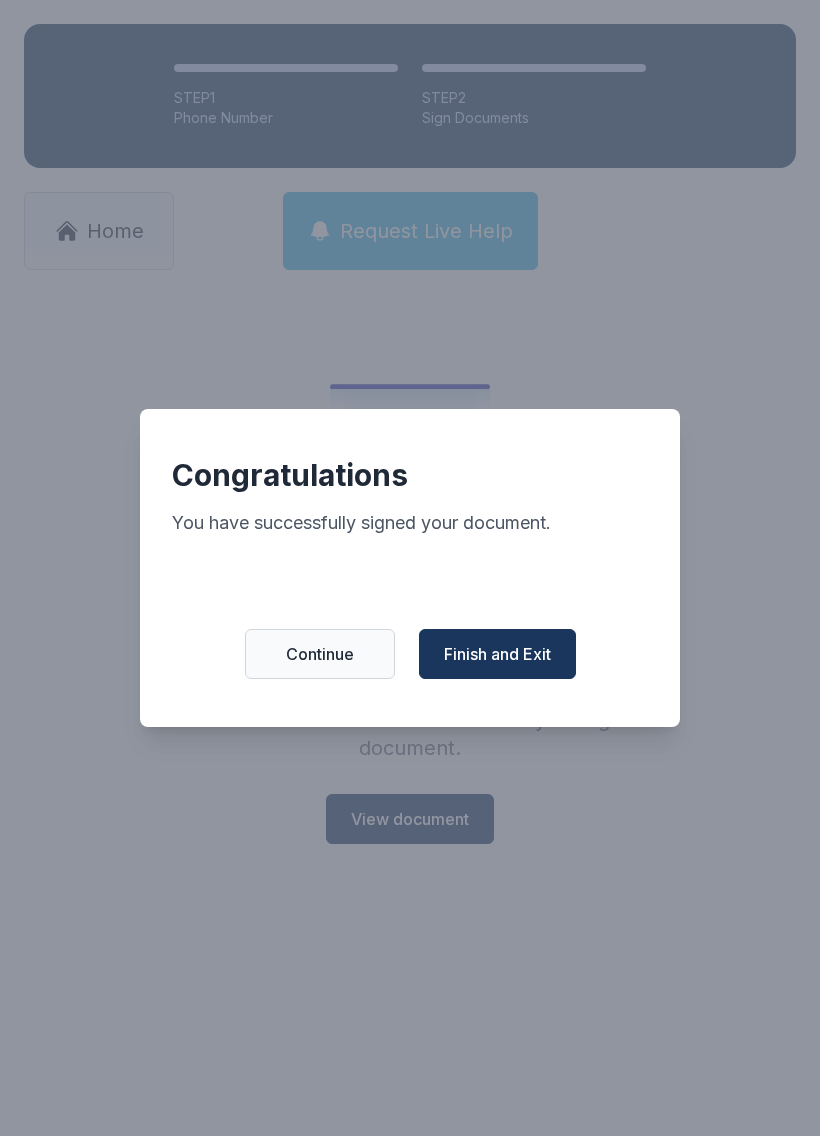 click on "Finish and Exit" at bounding box center (497, 654) 